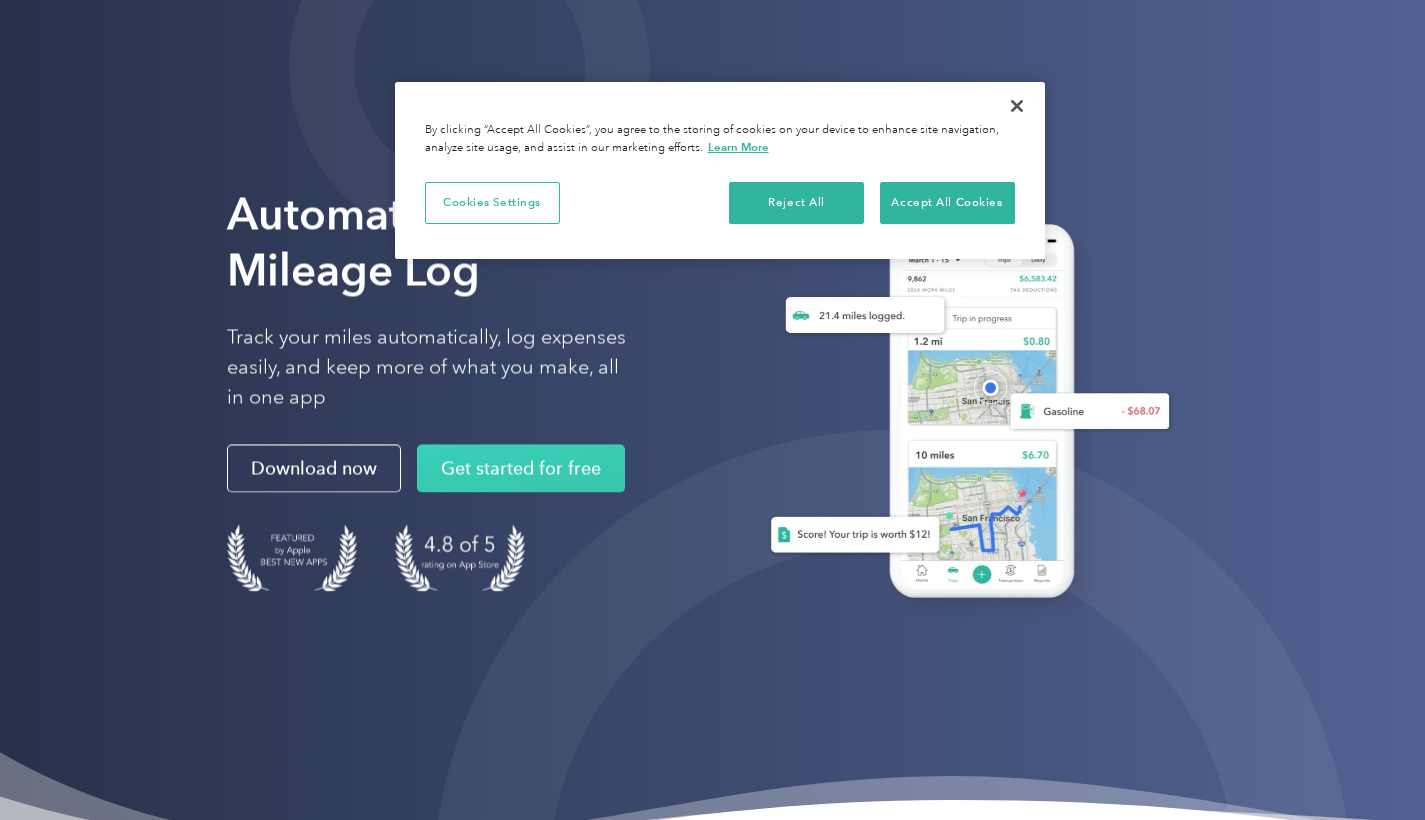 scroll, scrollTop: 0, scrollLeft: 0, axis: both 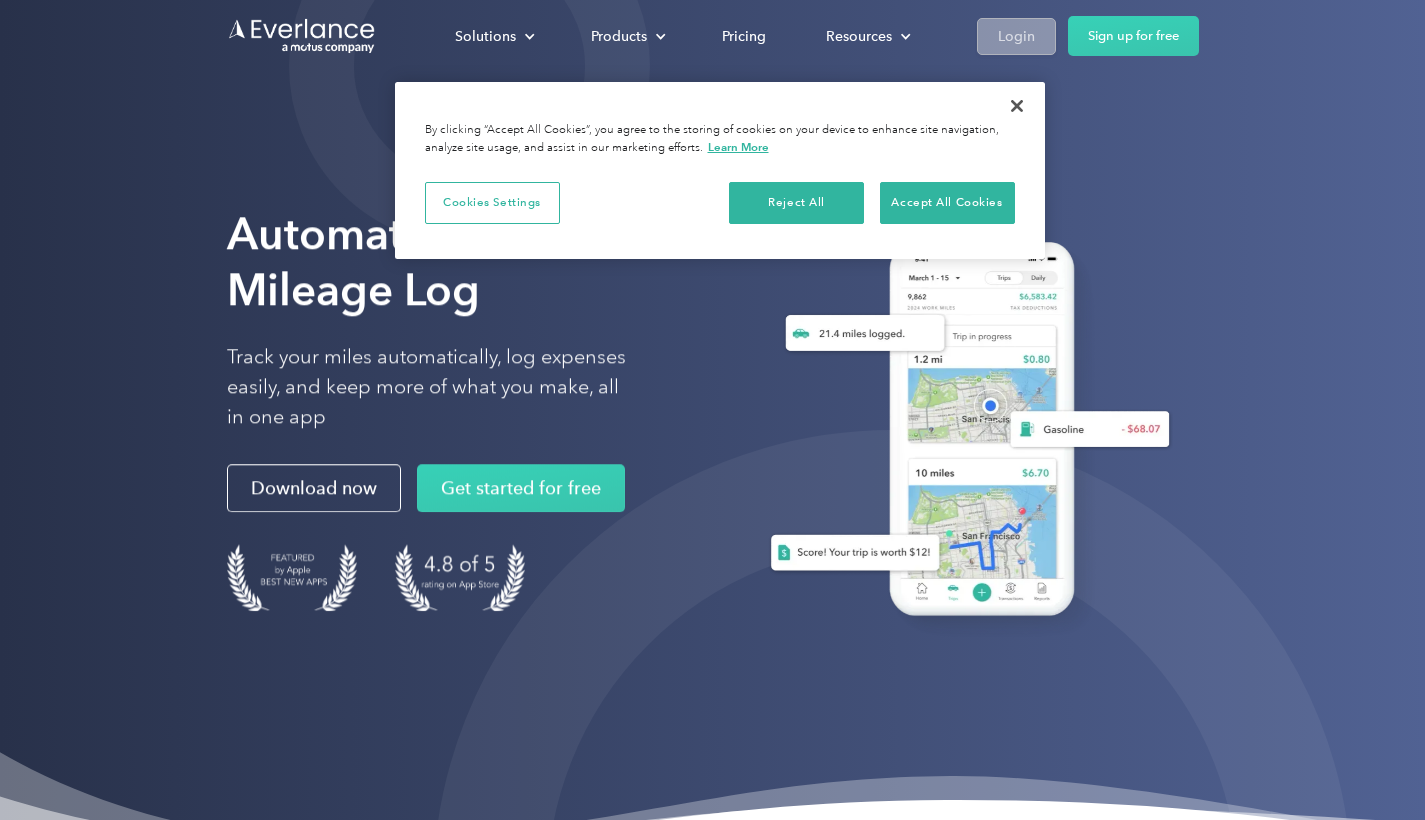 click on "Login" at bounding box center [1016, 36] 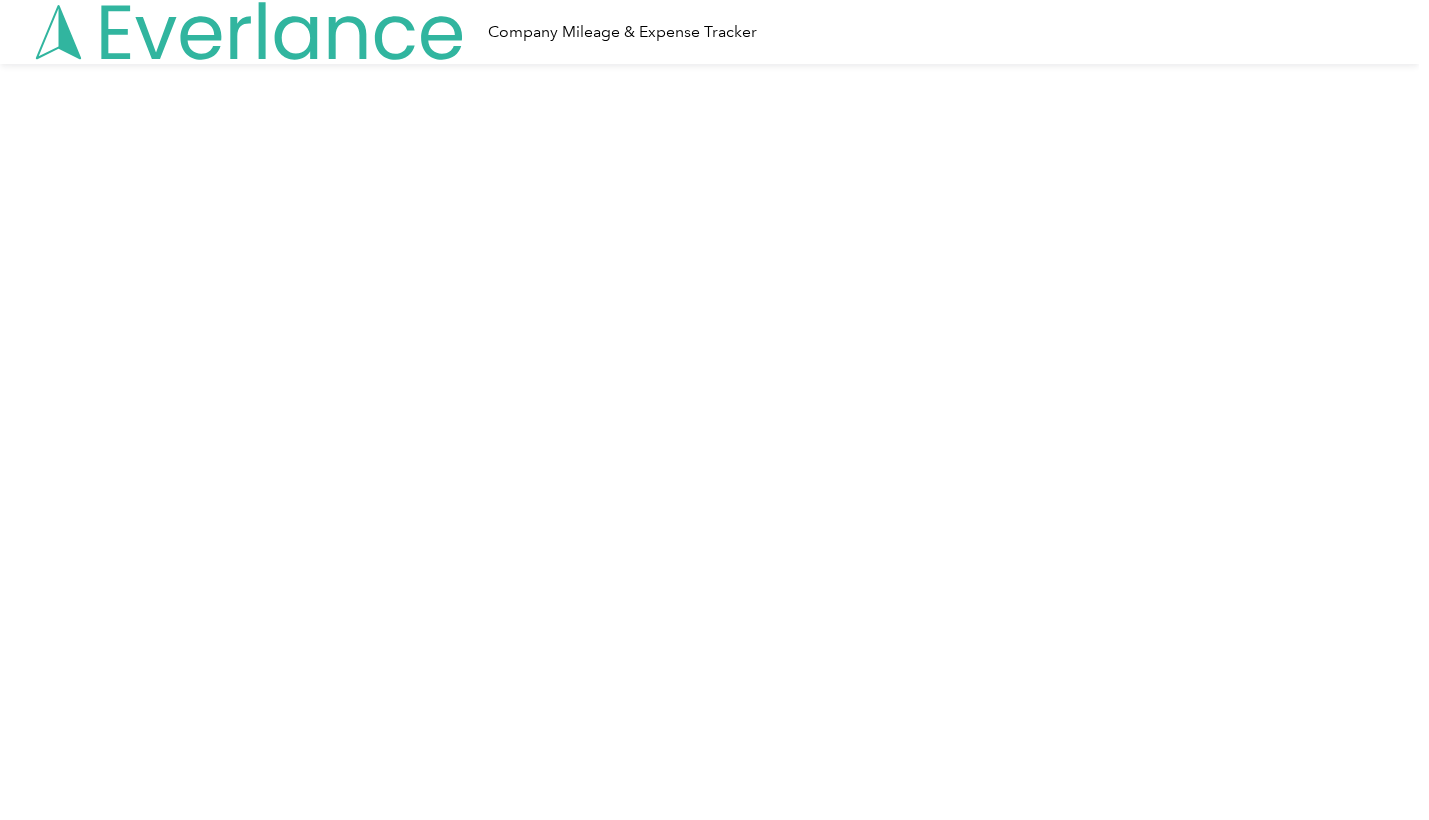 scroll, scrollTop: 0, scrollLeft: 0, axis: both 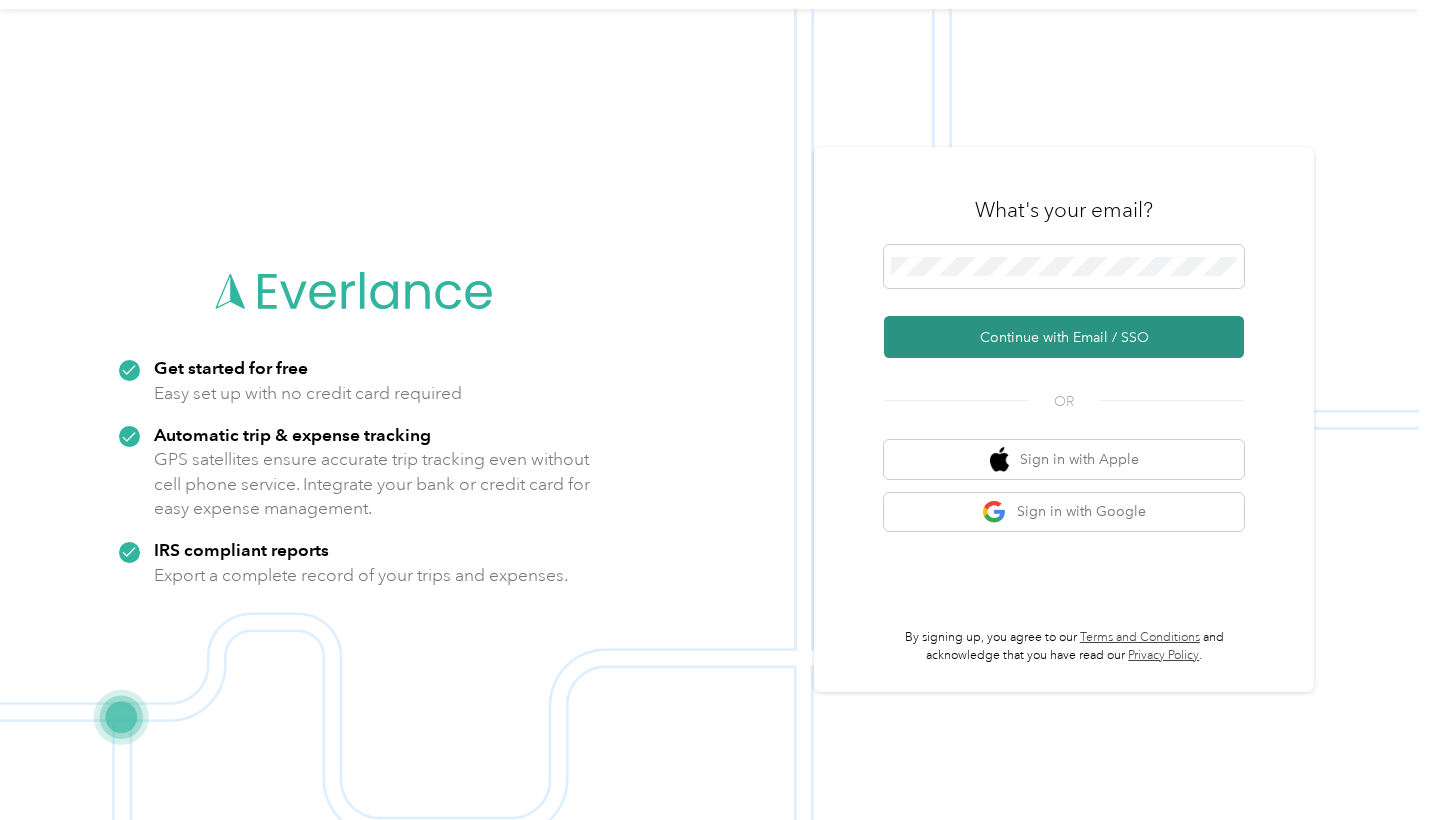 click on "Continue with Email / SSO" at bounding box center (1064, 337) 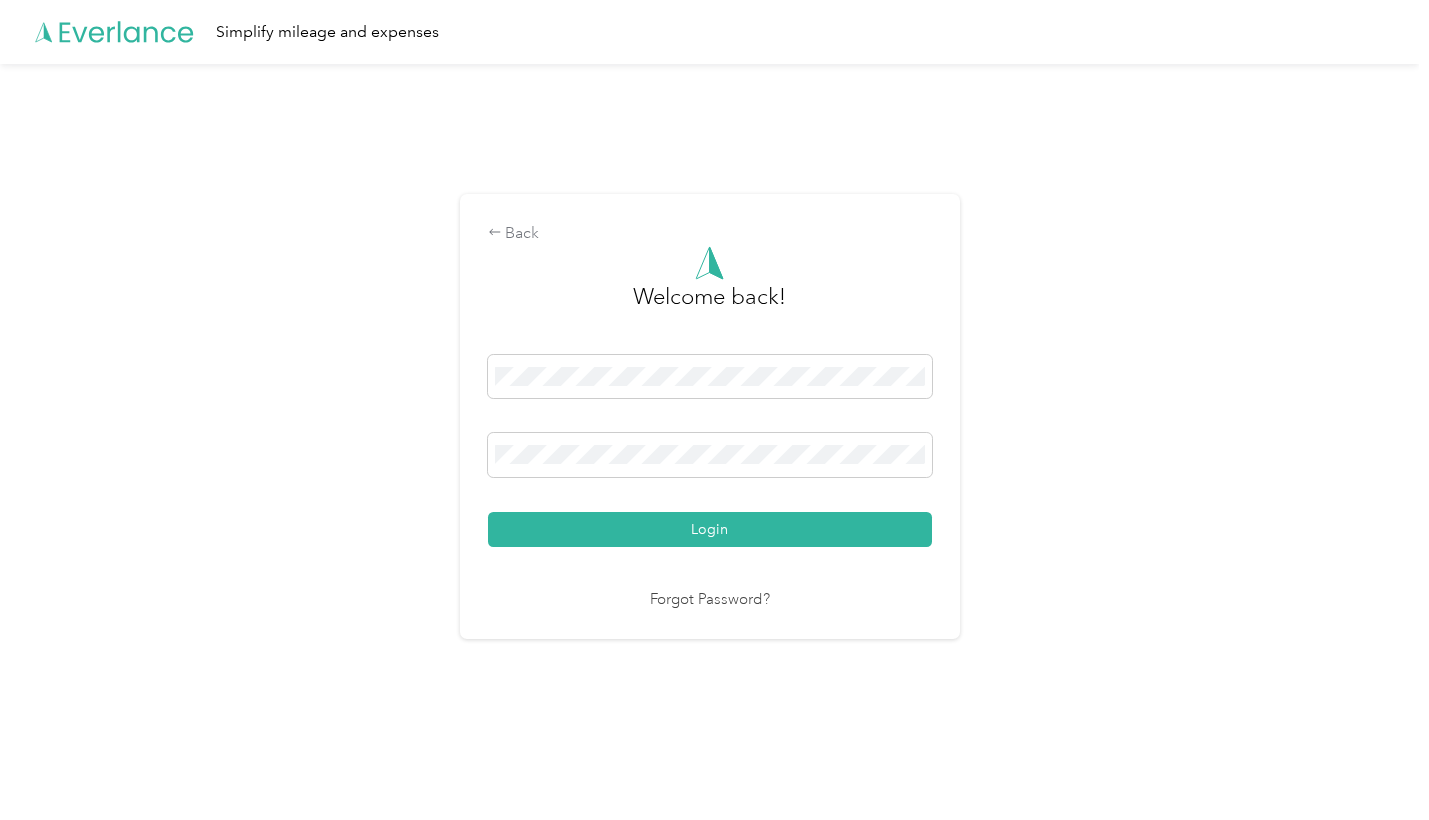 scroll, scrollTop: 0, scrollLeft: 0, axis: both 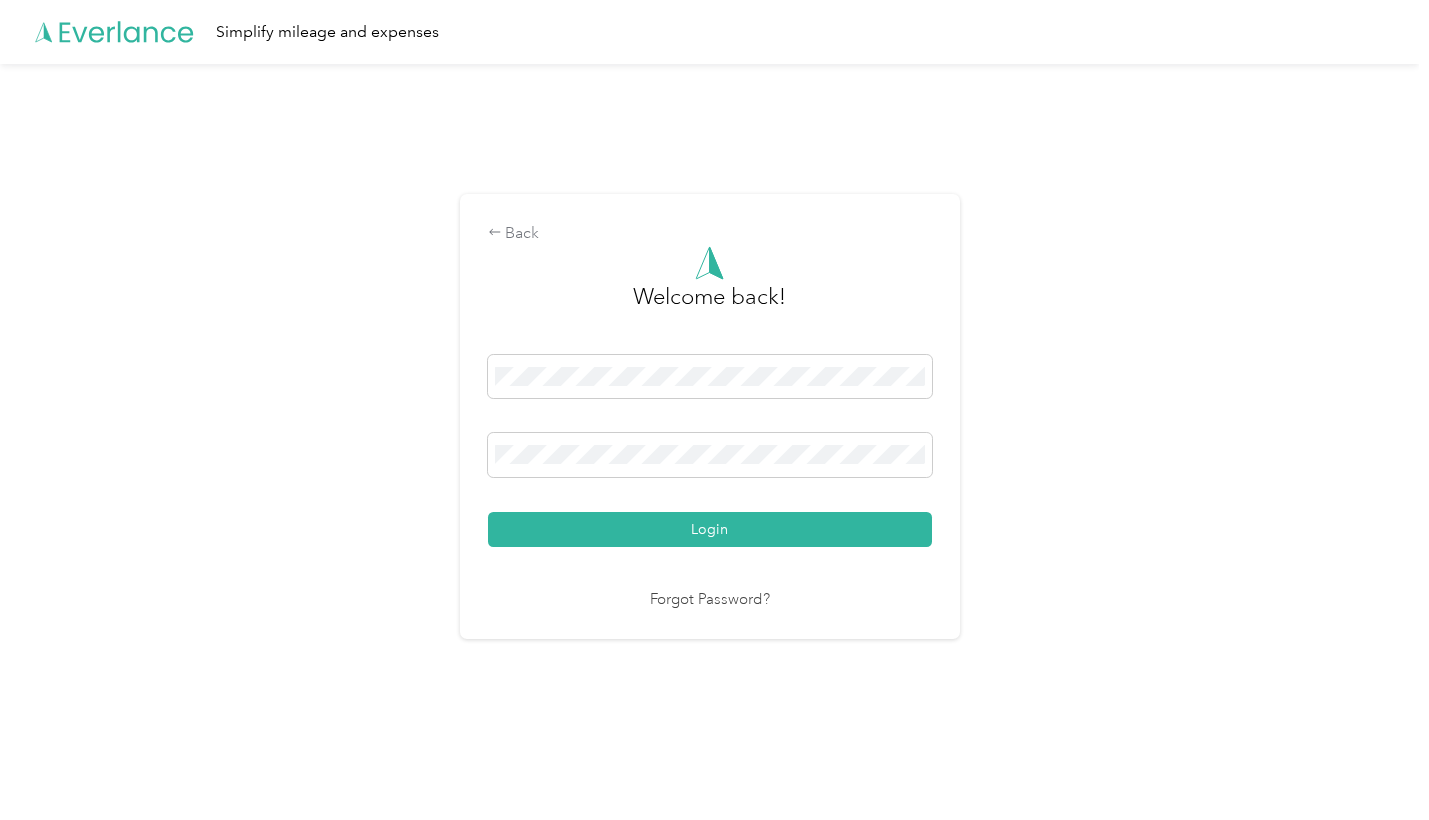 click on "Login" at bounding box center [710, 529] 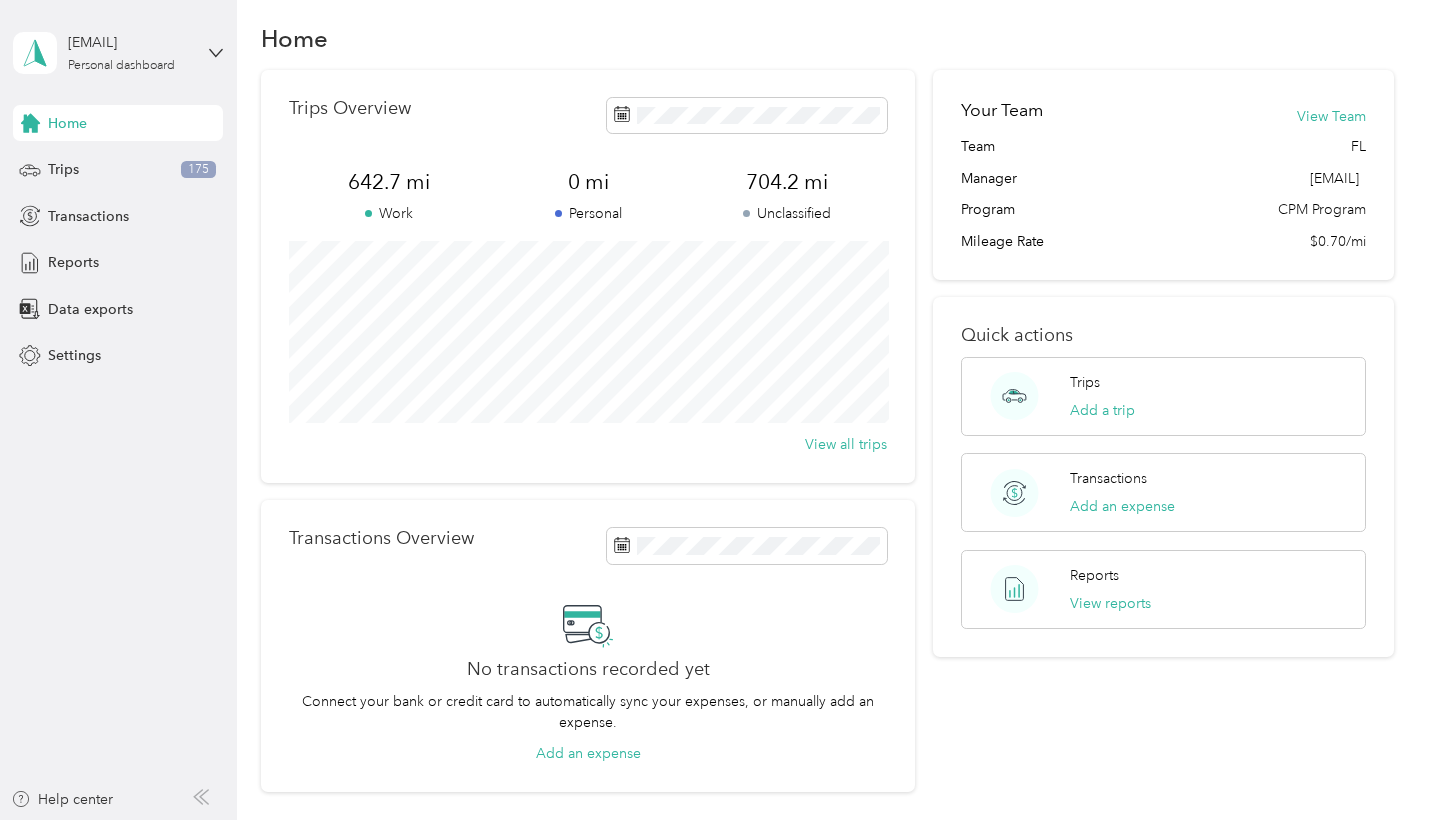 scroll, scrollTop: 0, scrollLeft: 0, axis: both 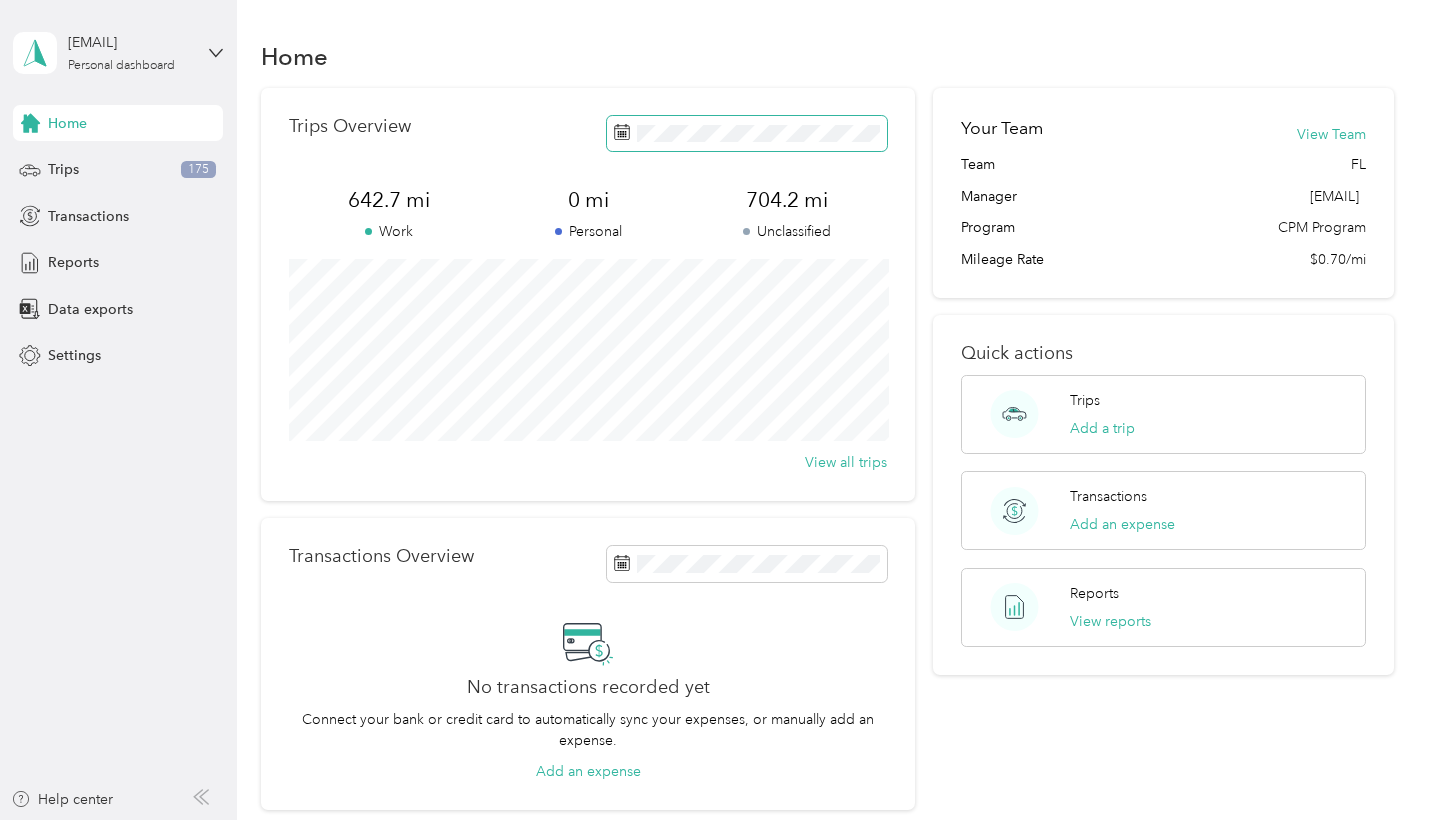 click 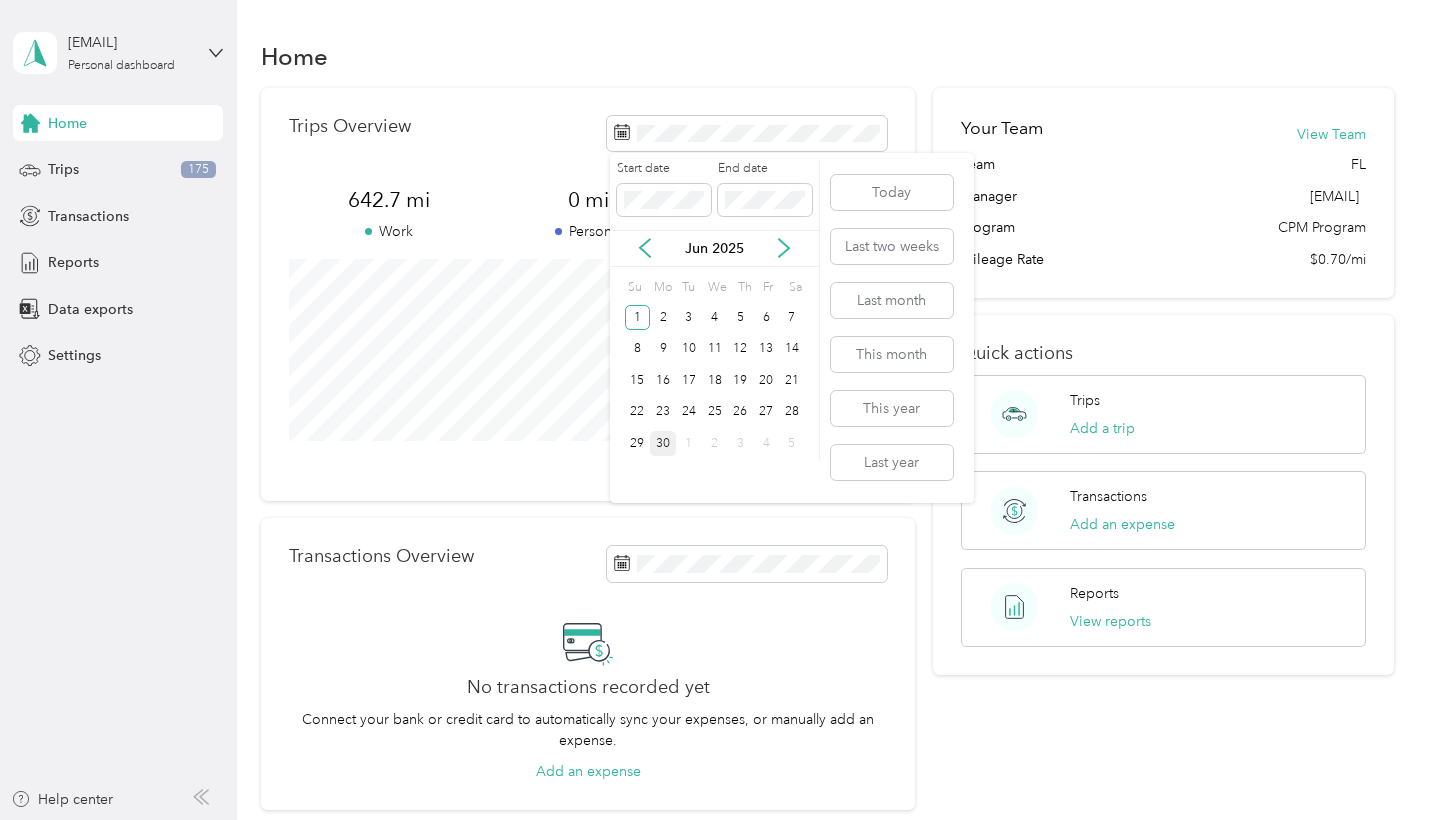 click on "30" at bounding box center (663, 443) 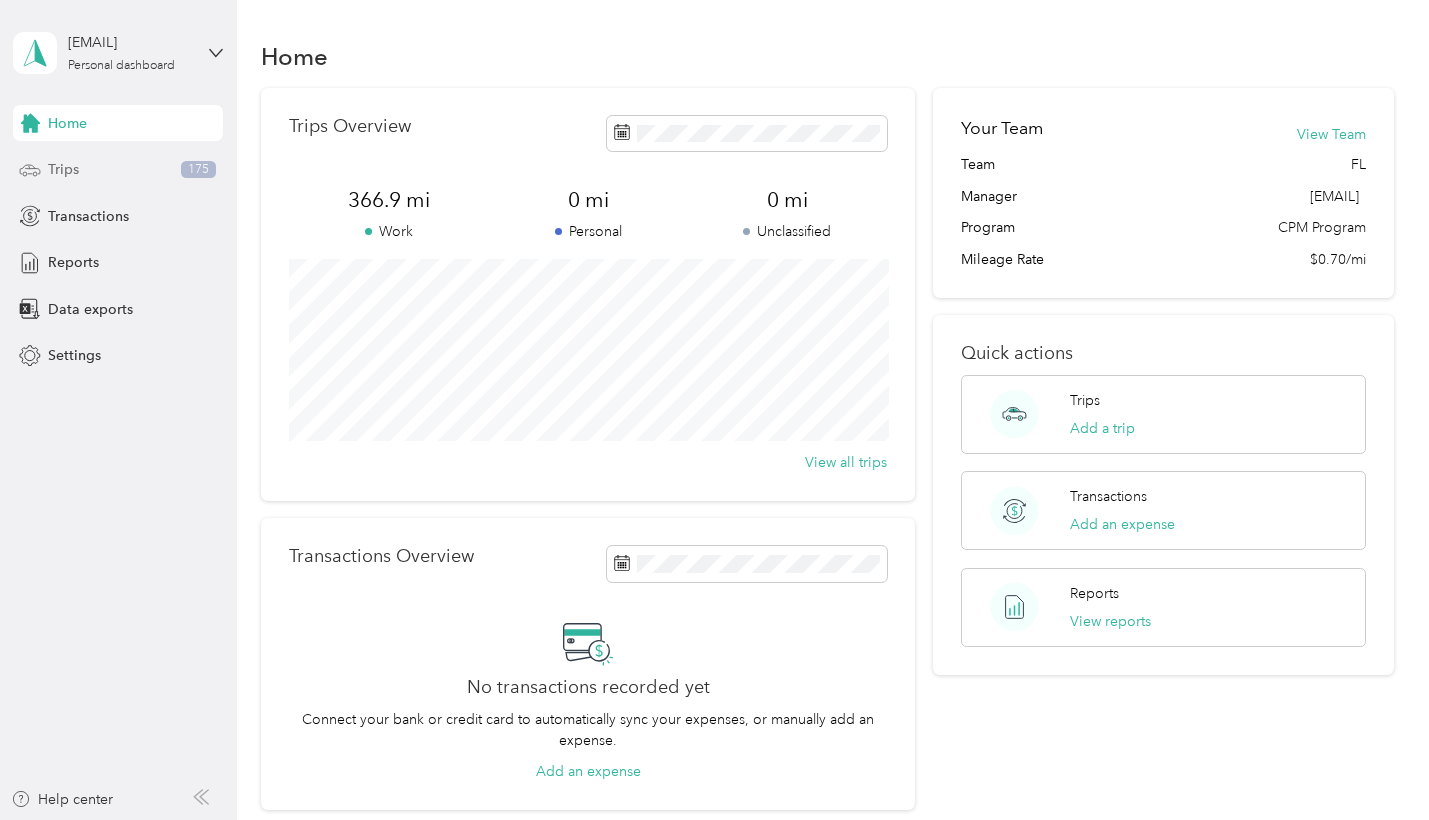 click on "Trips" at bounding box center (63, 169) 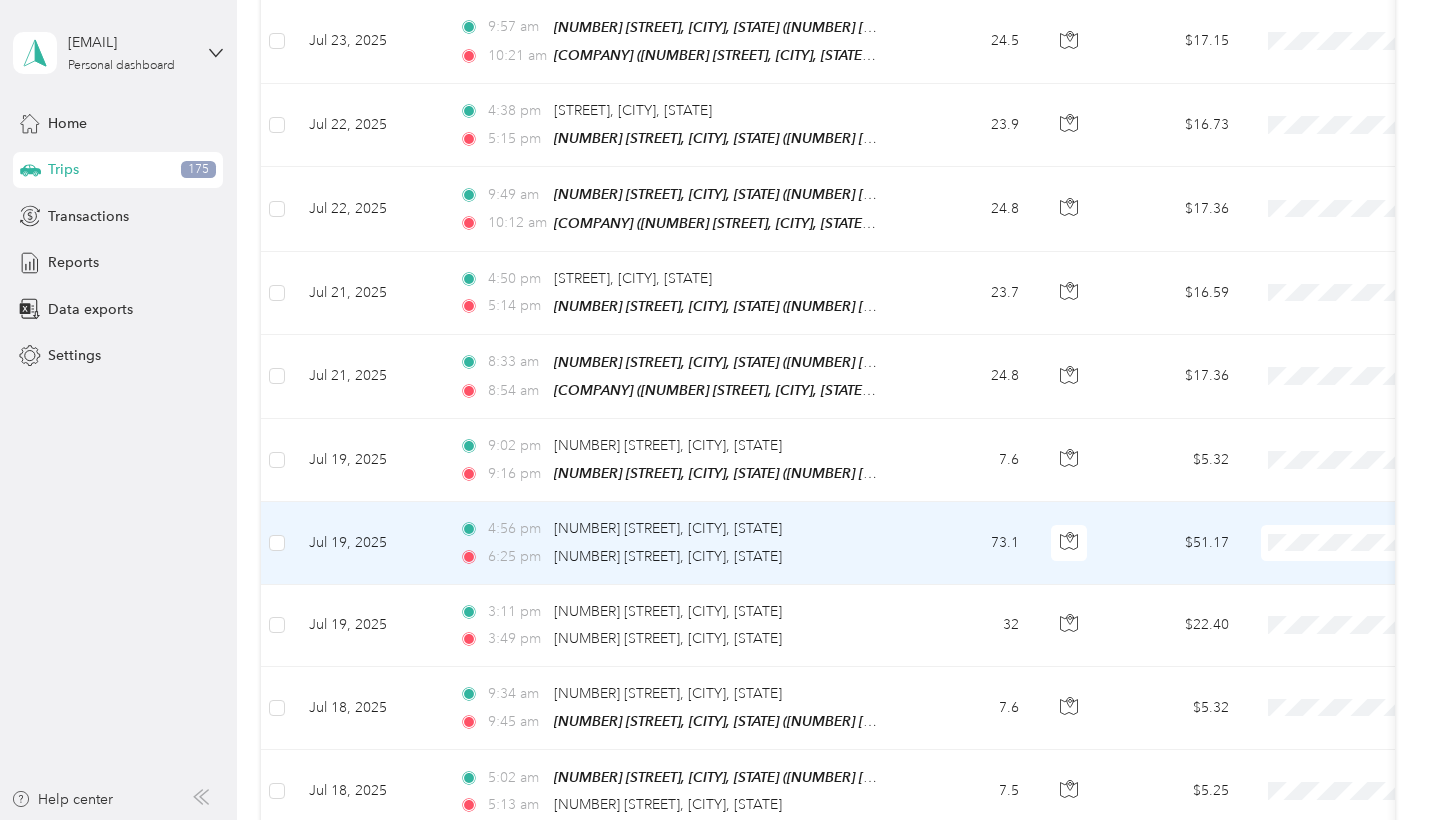 scroll, scrollTop: 0, scrollLeft: 0, axis: both 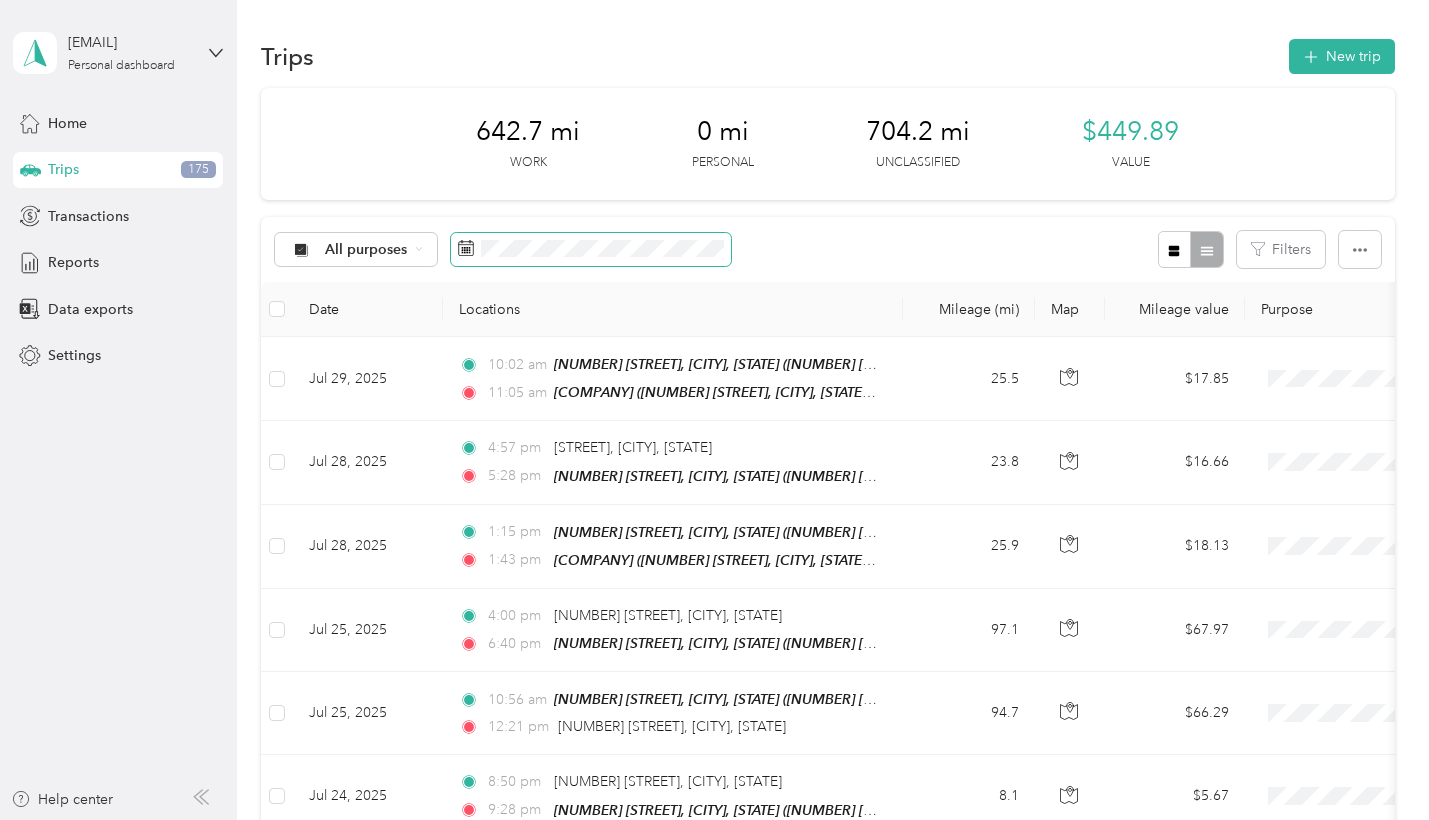 click 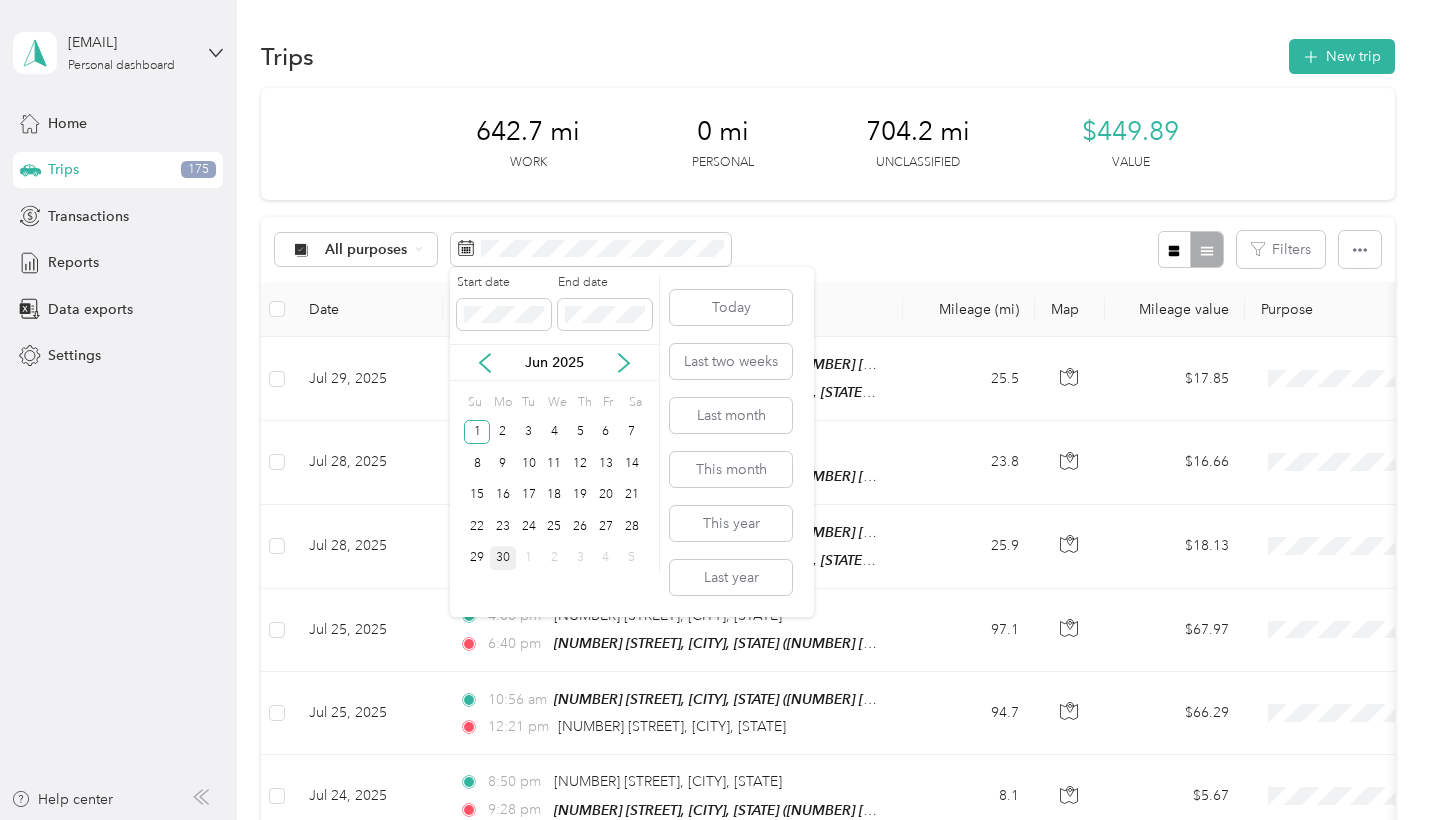 click on "30" at bounding box center (503, 558) 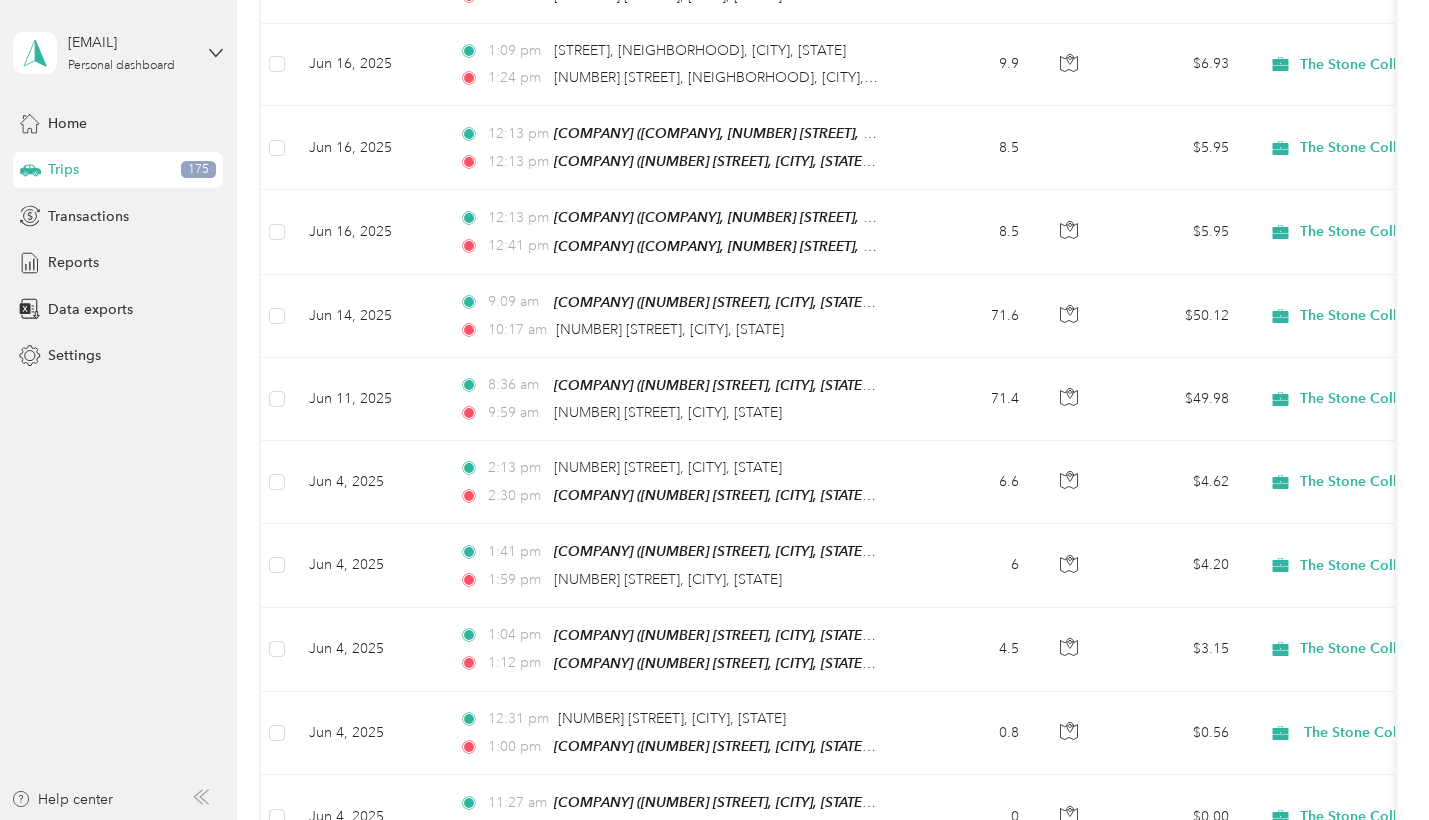 scroll, scrollTop: 123, scrollLeft: 0, axis: vertical 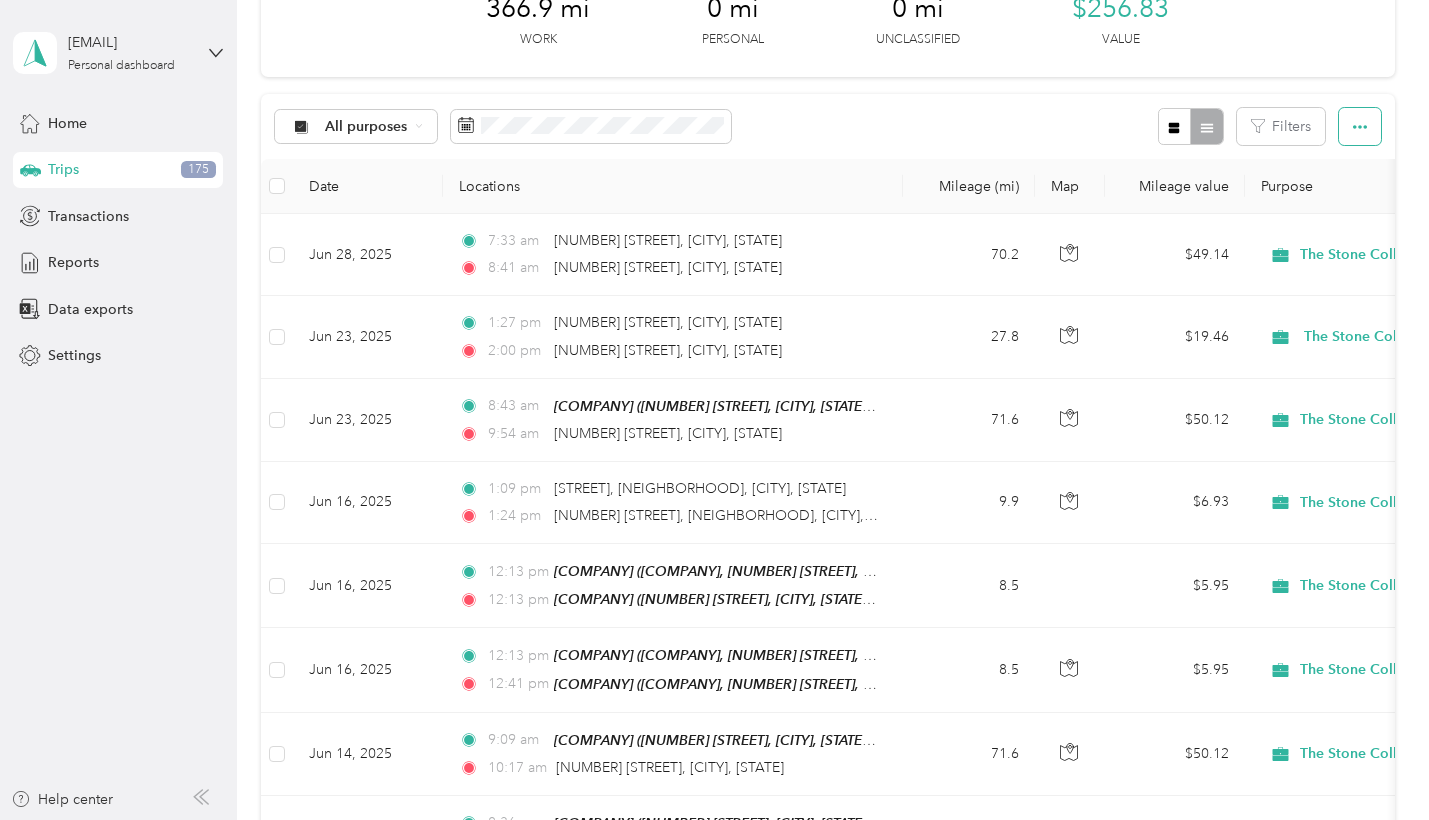 click 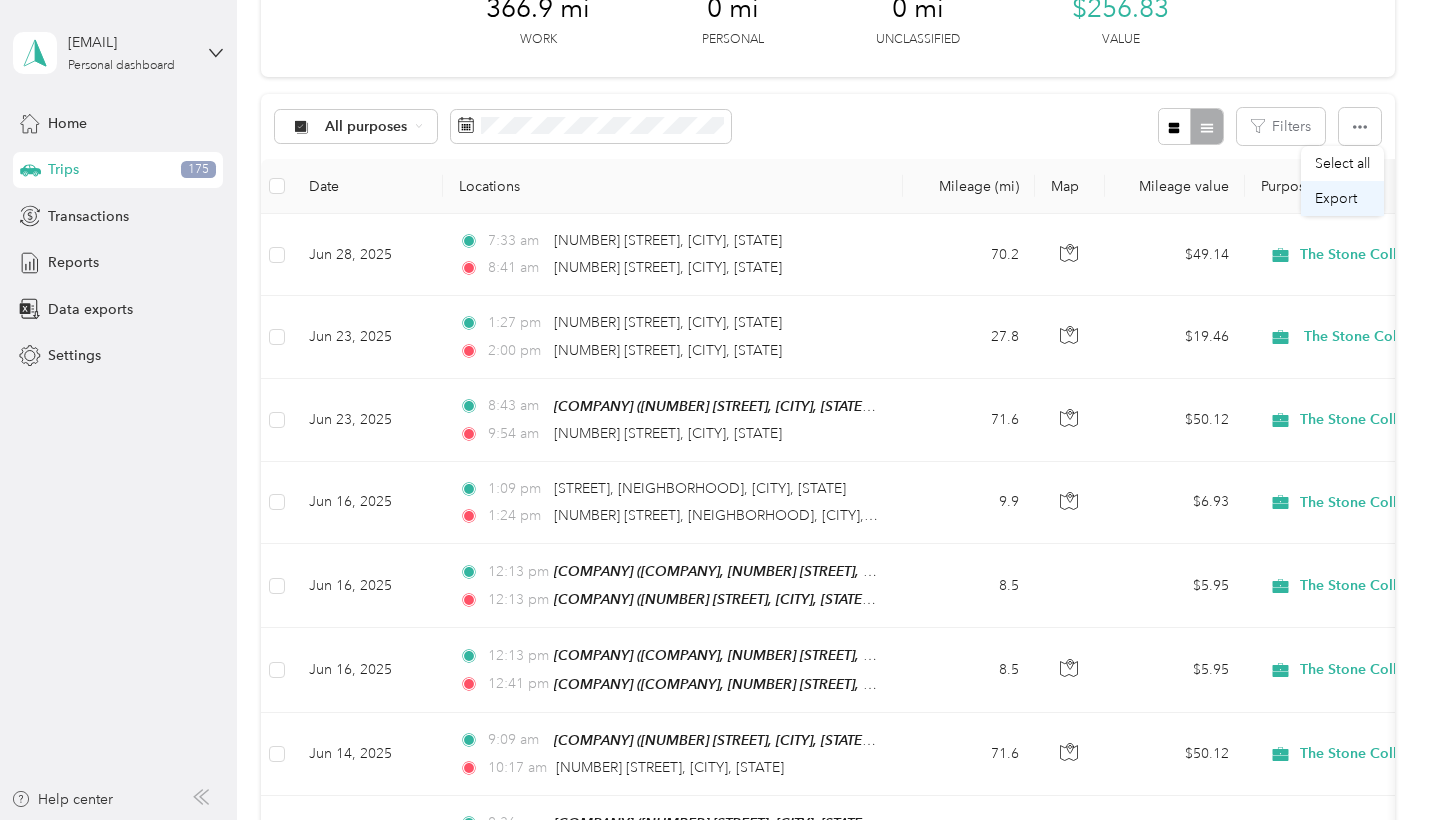 click on "Export" at bounding box center [1336, 198] 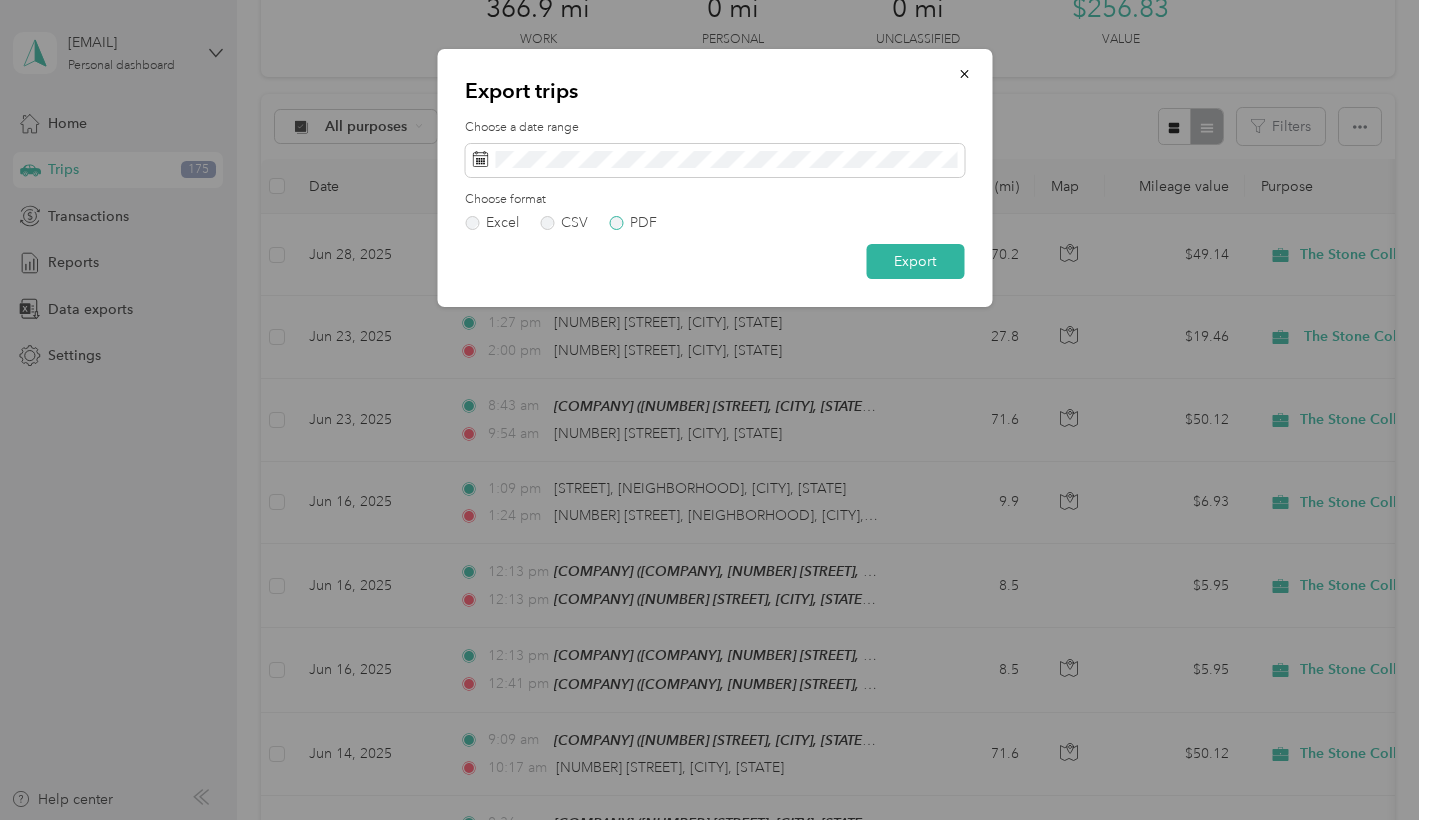 click on "PDF" at bounding box center (633, 223) 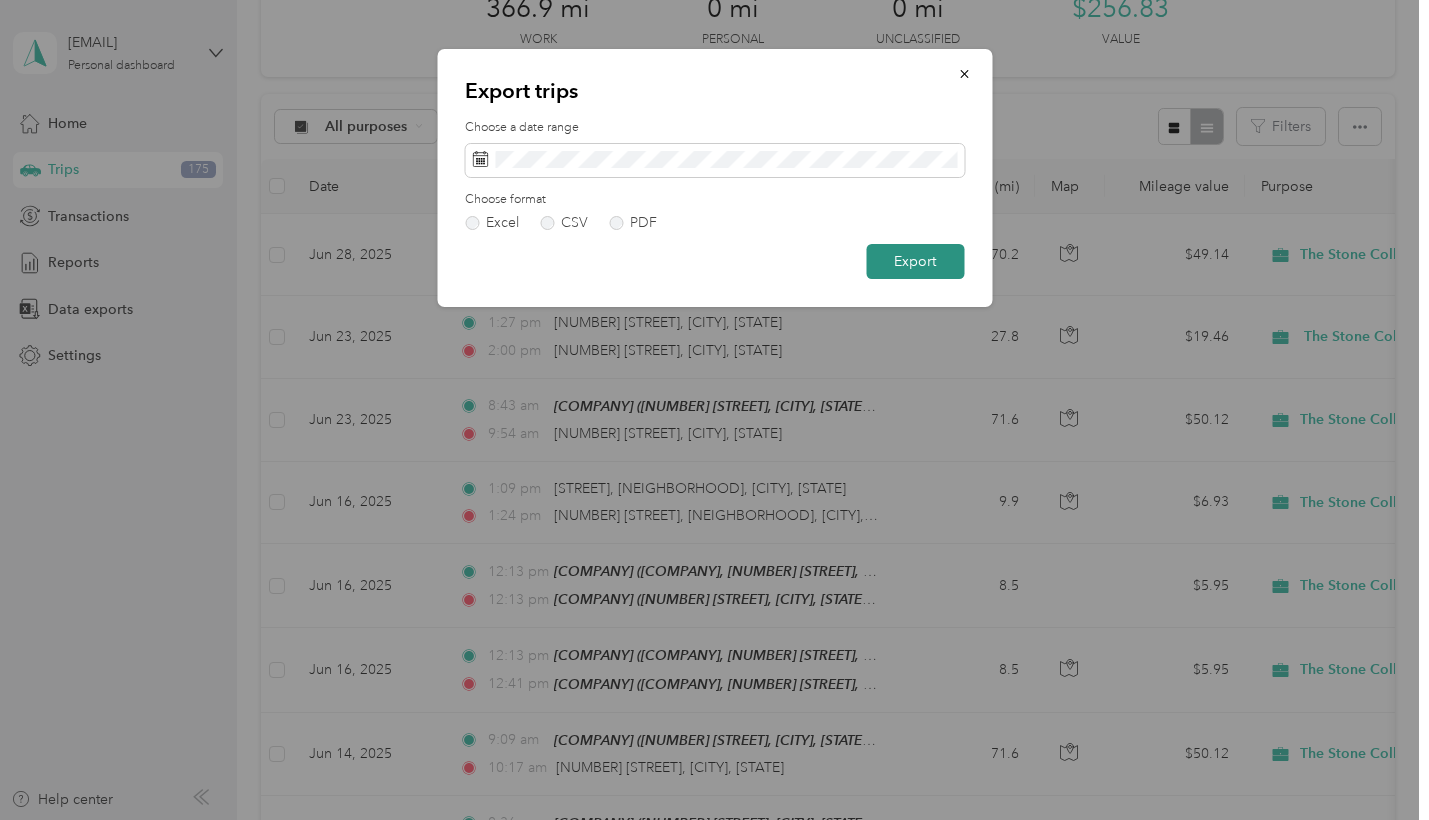 click on "Export" at bounding box center (915, 261) 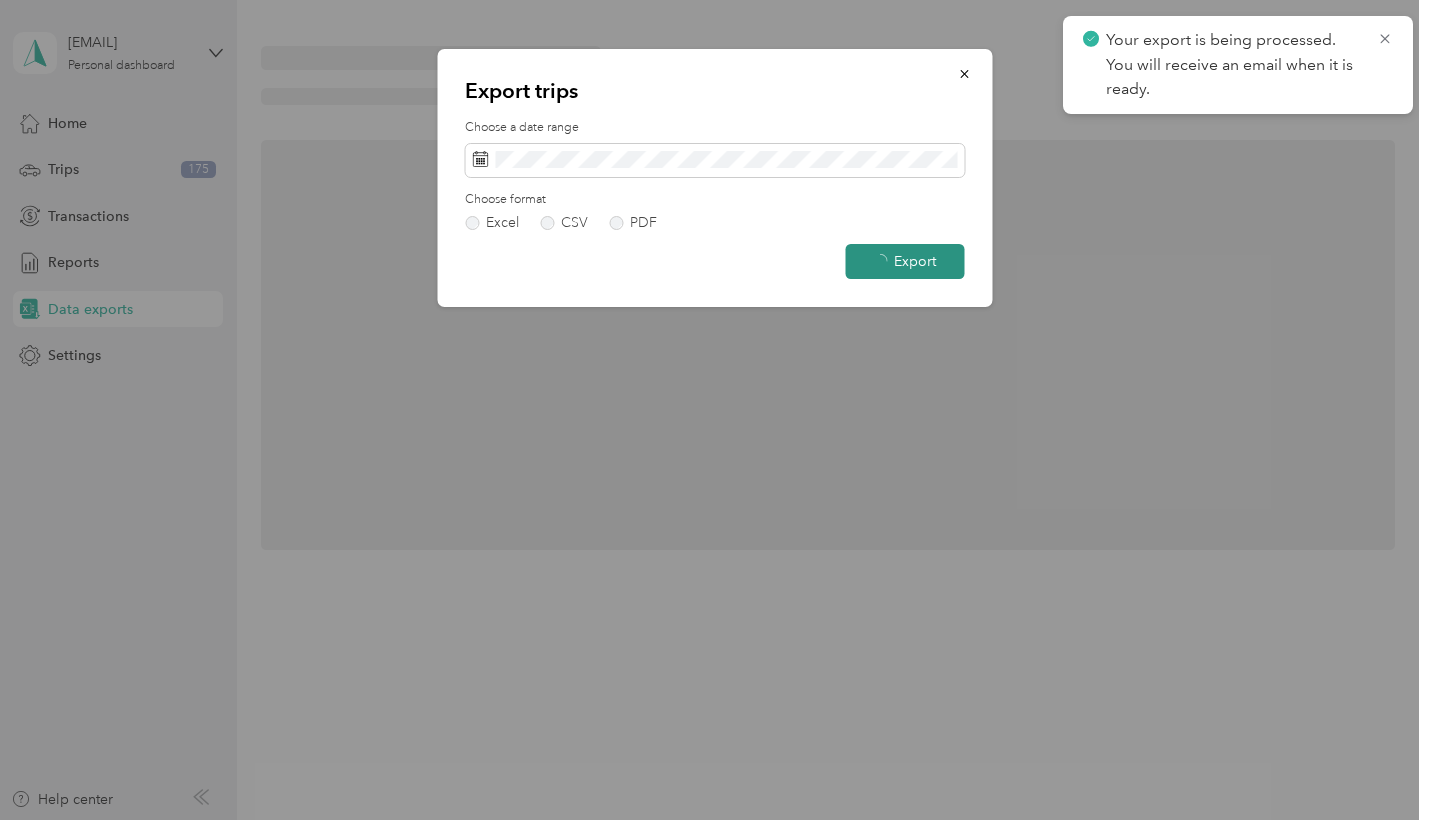 scroll, scrollTop: 0, scrollLeft: 0, axis: both 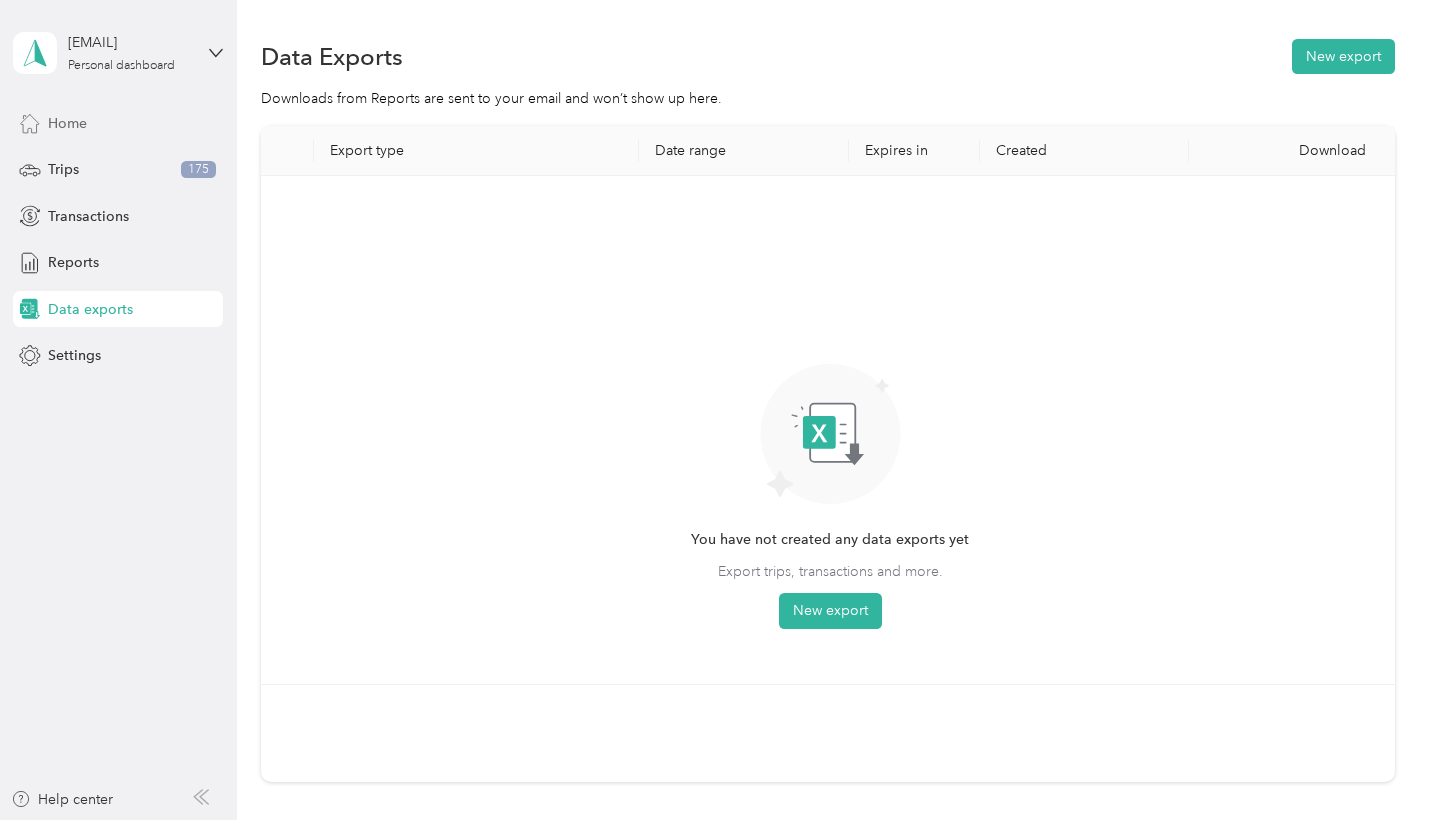 click on "Home" at bounding box center (67, 123) 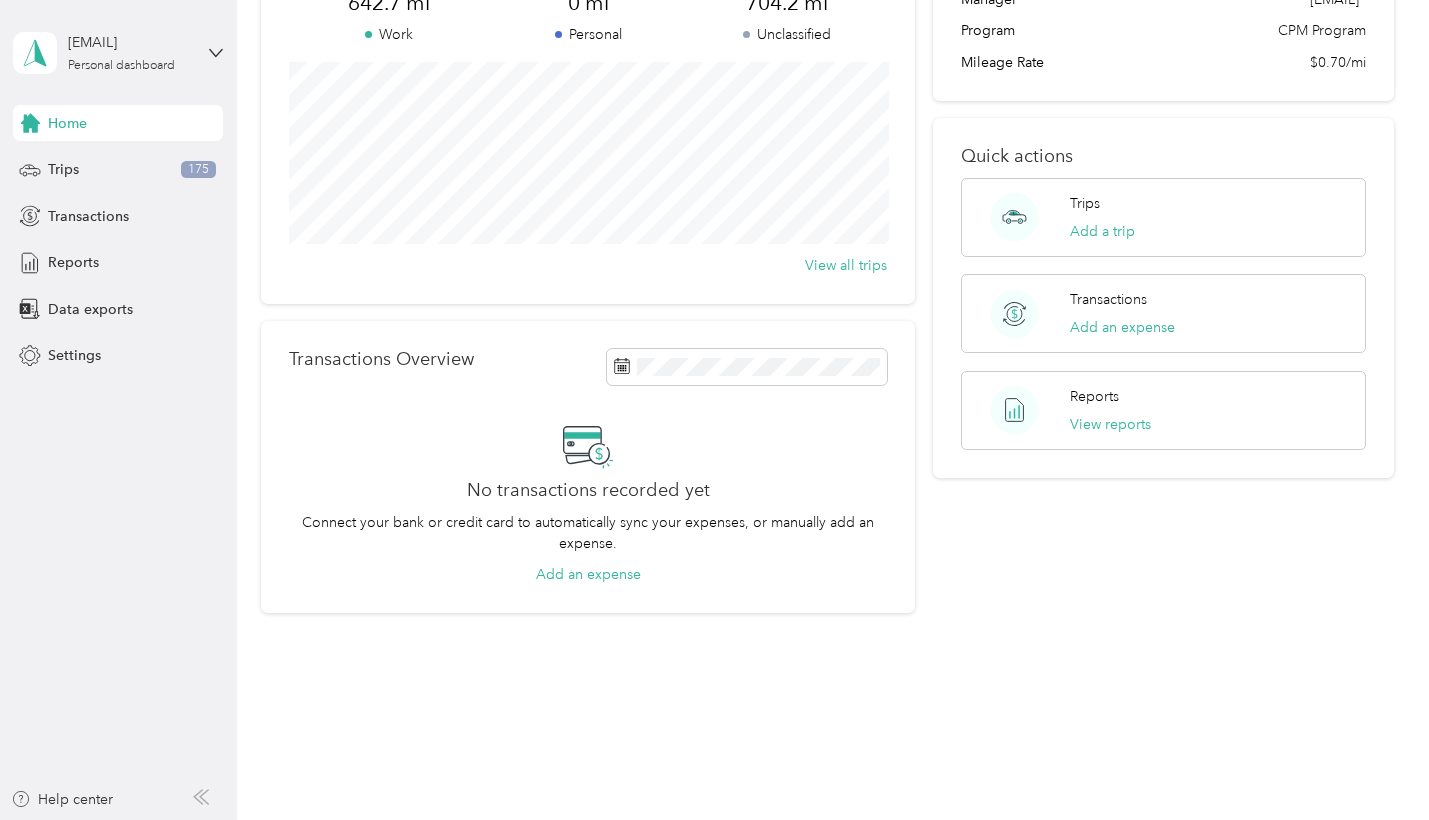 scroll, scrollTop: 0, scrollLeft: 0, axis: both 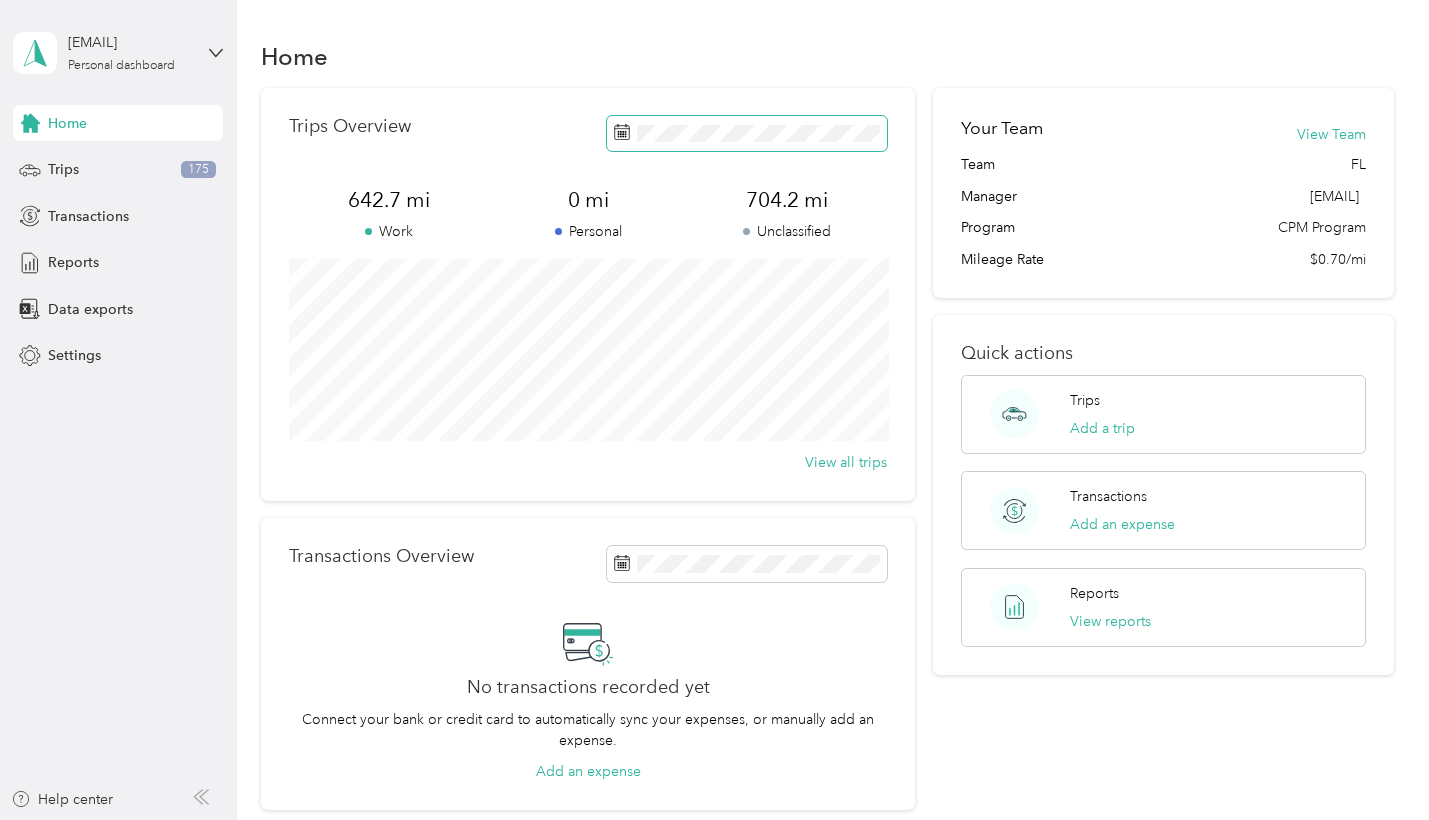 click 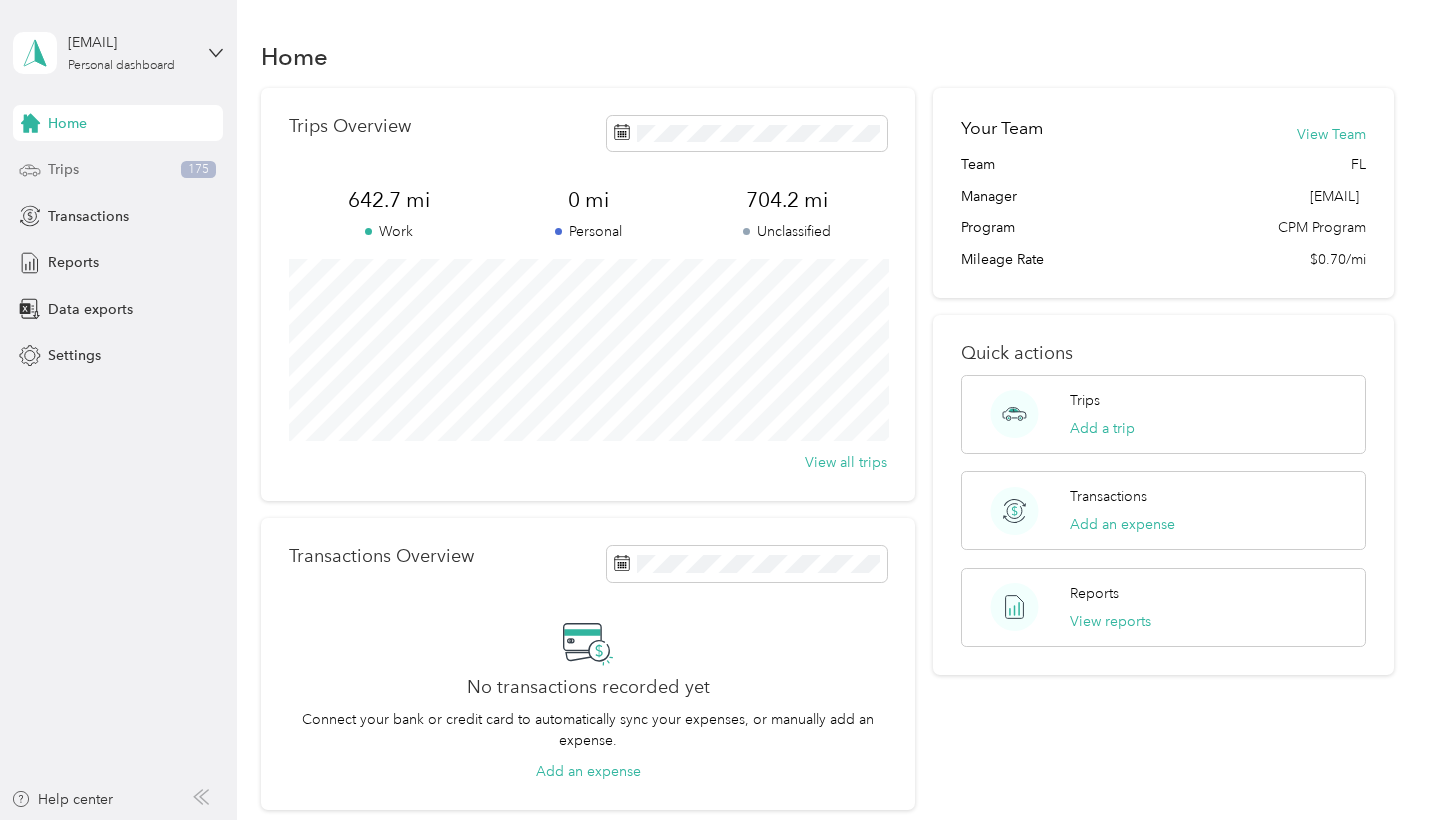 click on "Trips" at bounding box center (63, 169) 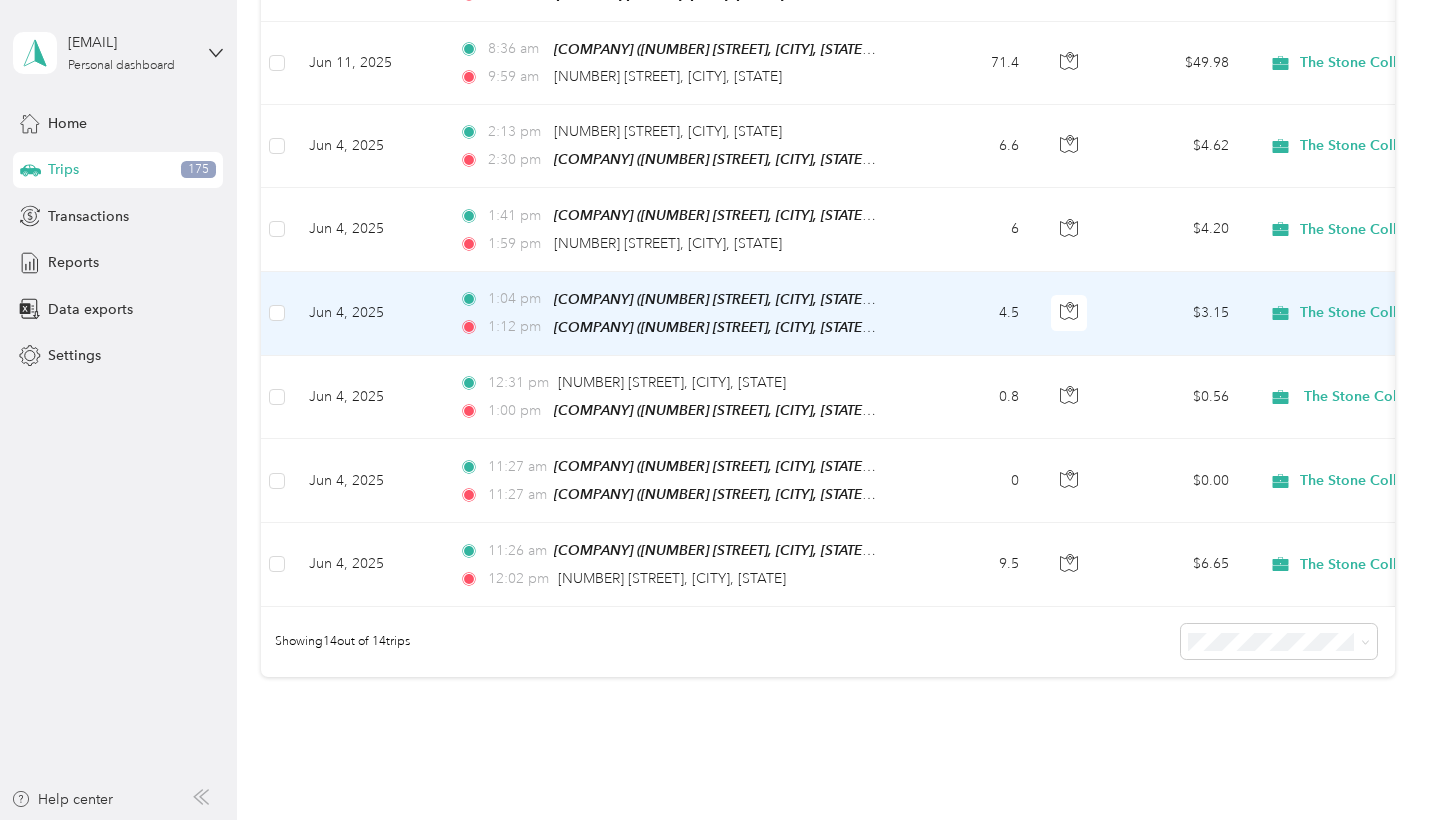 scroll, scrollTop: 0, scrollLeft: 0, axis: both 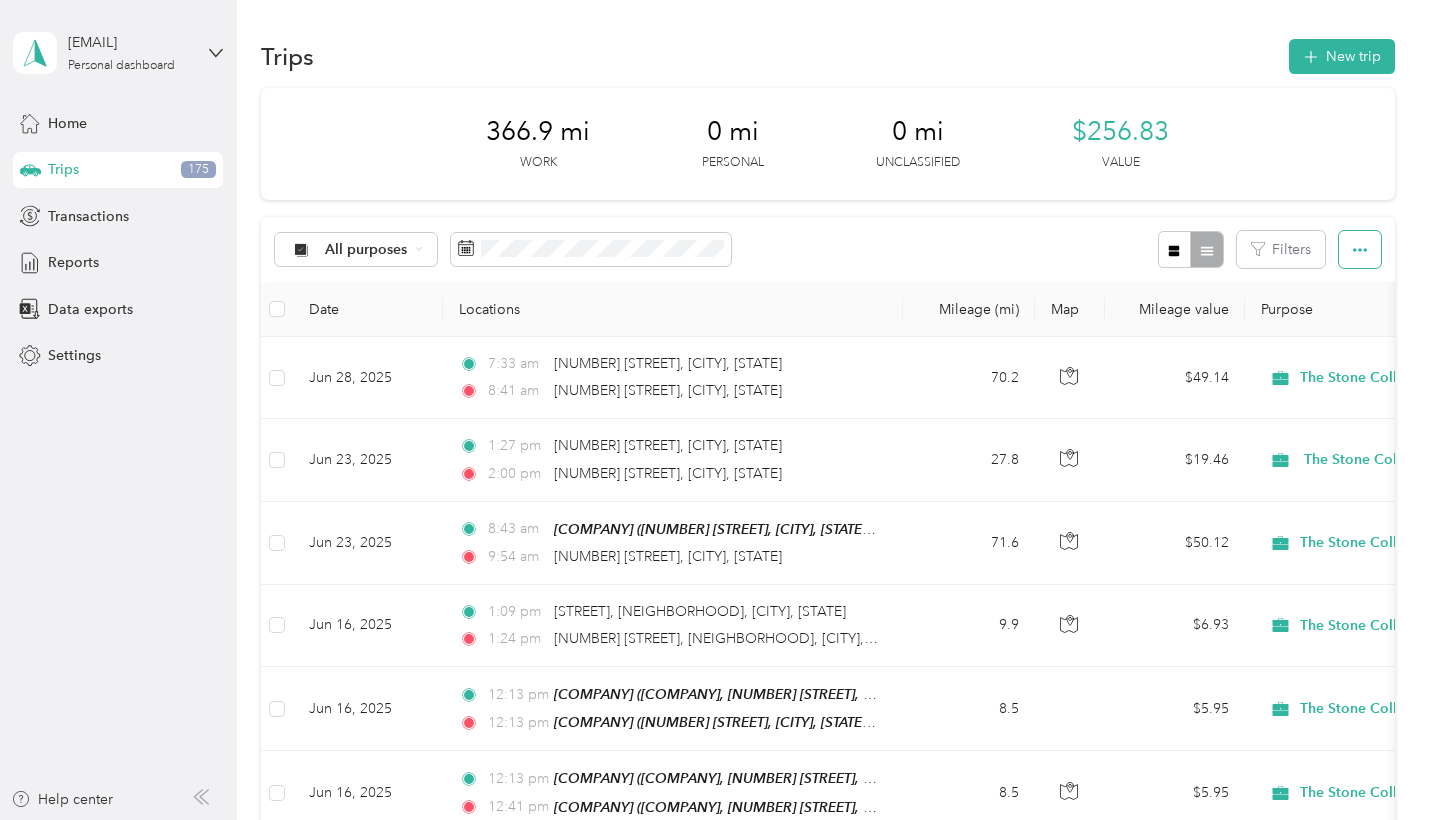 click 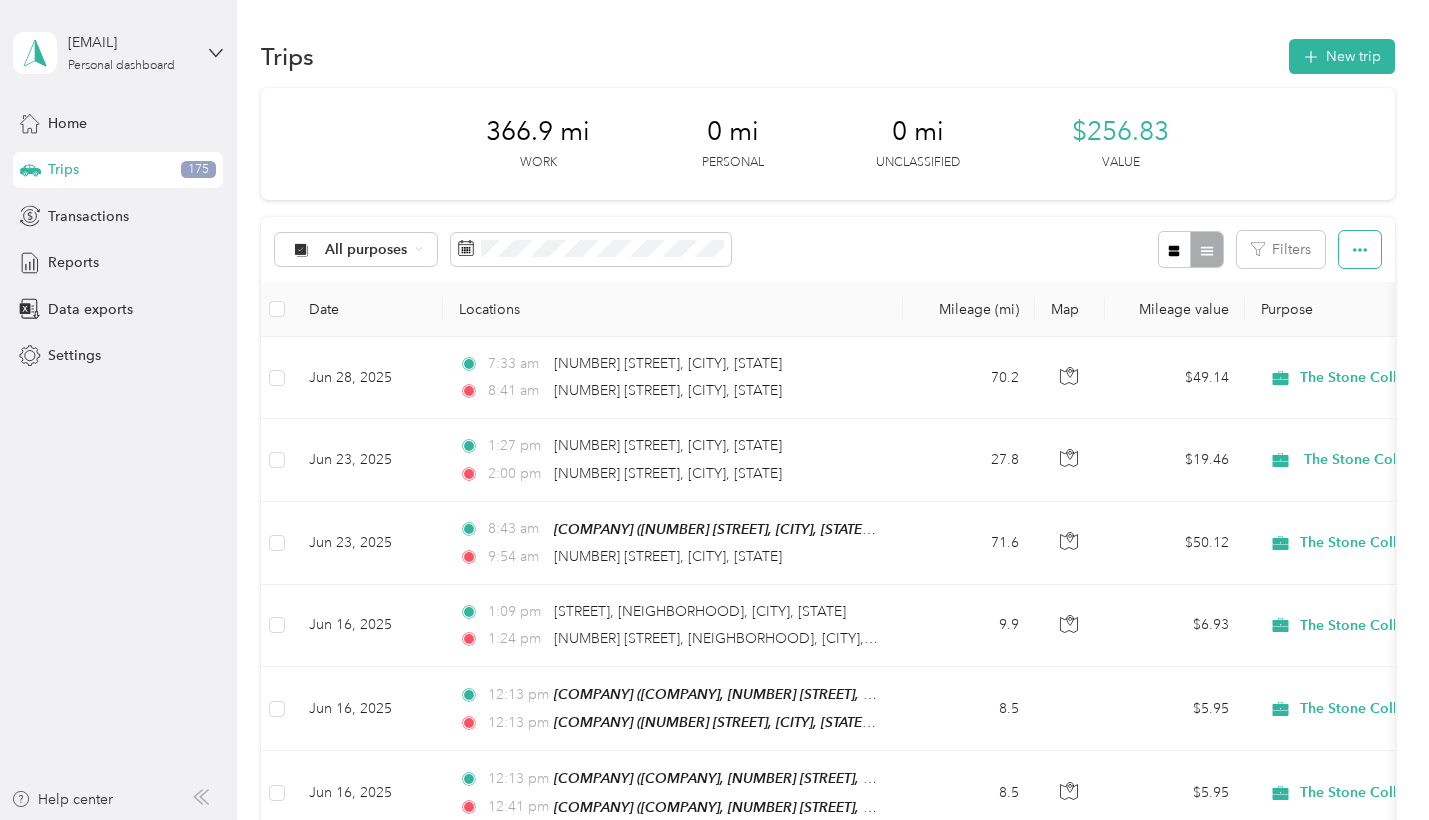 click 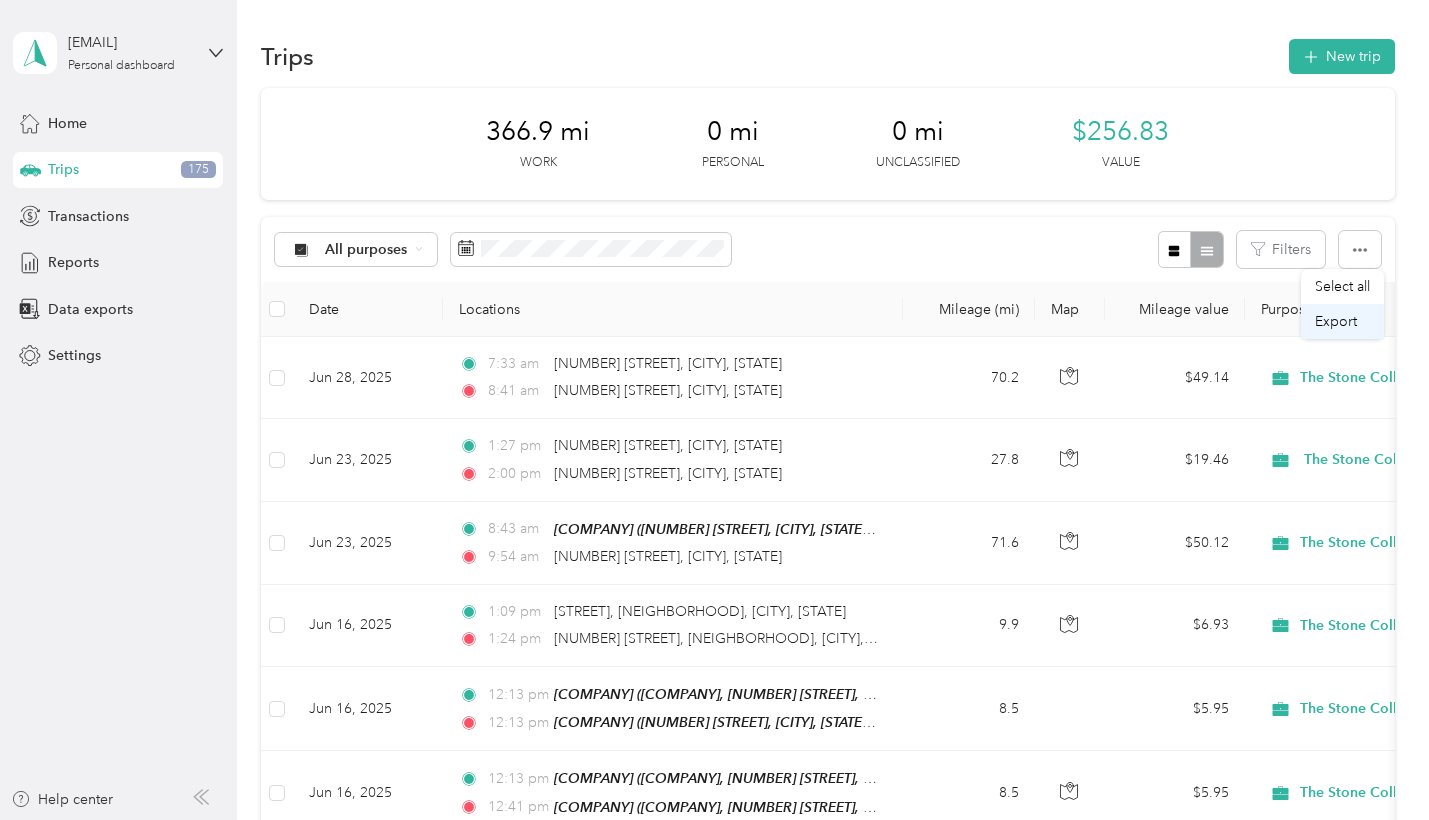 click on "Export" at bounding box center [1336, 321] 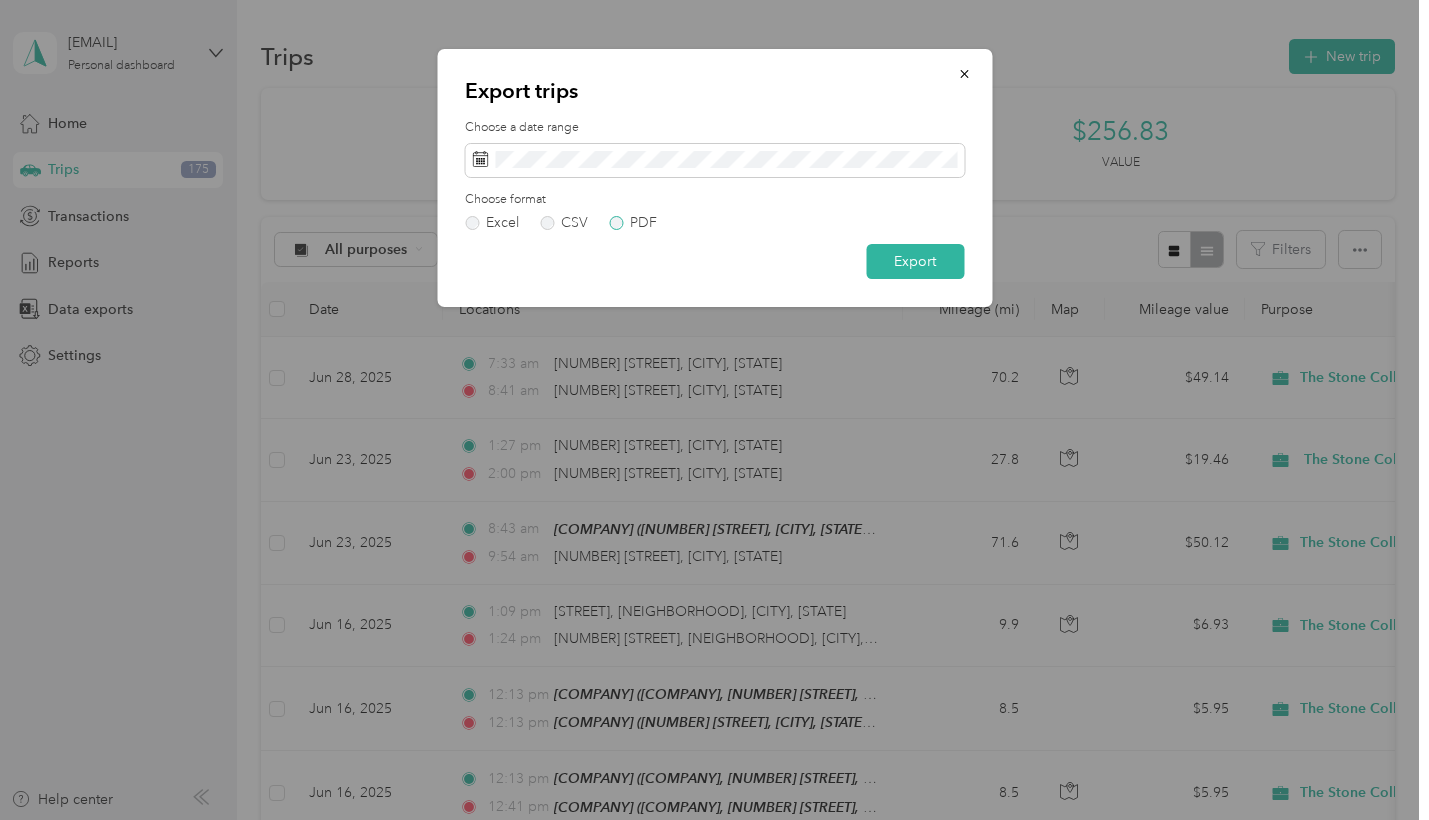 click on "PDF" at bounding box center (633, 223) 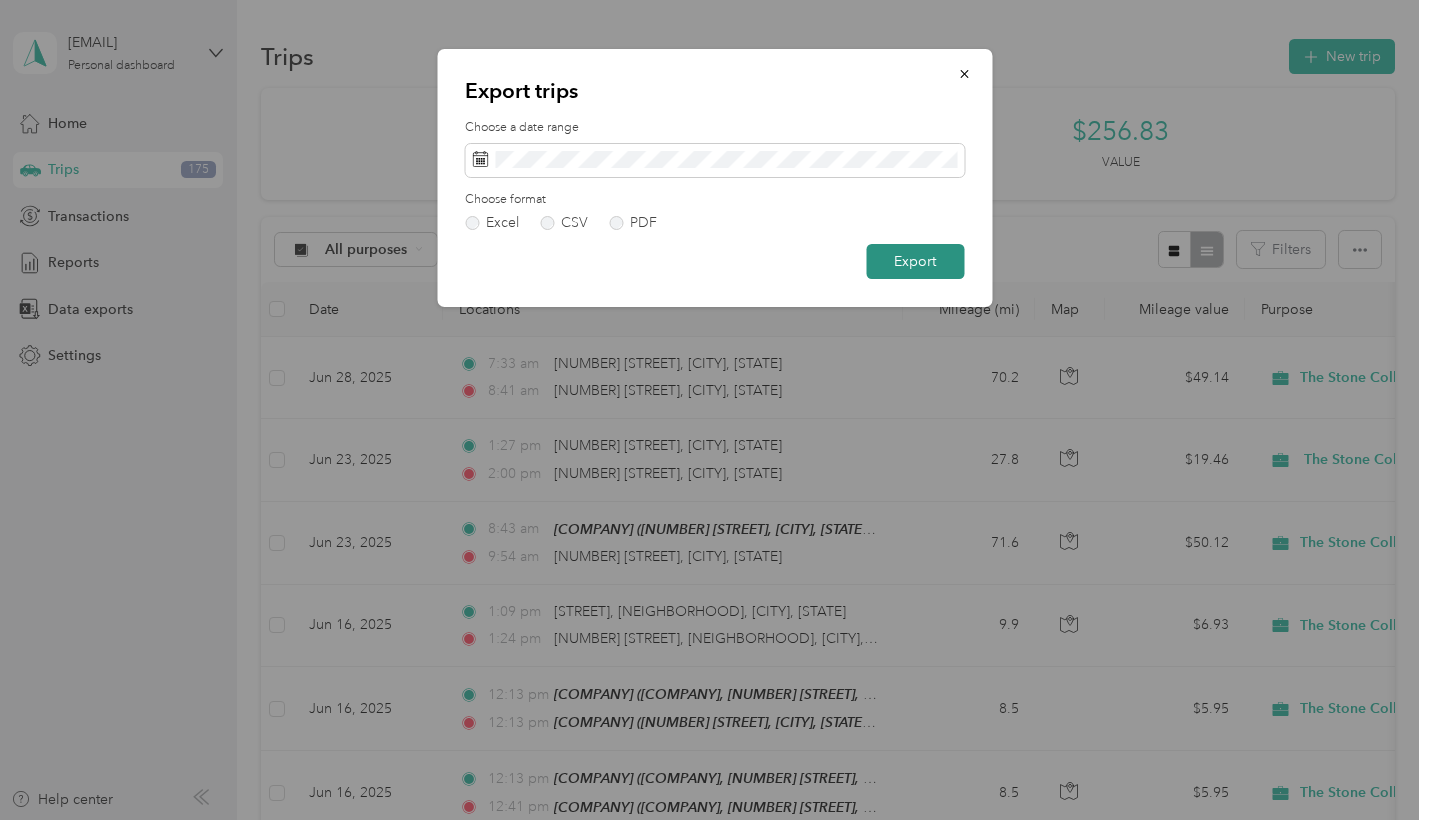 click on "Export" at bounding box center [915, 261] 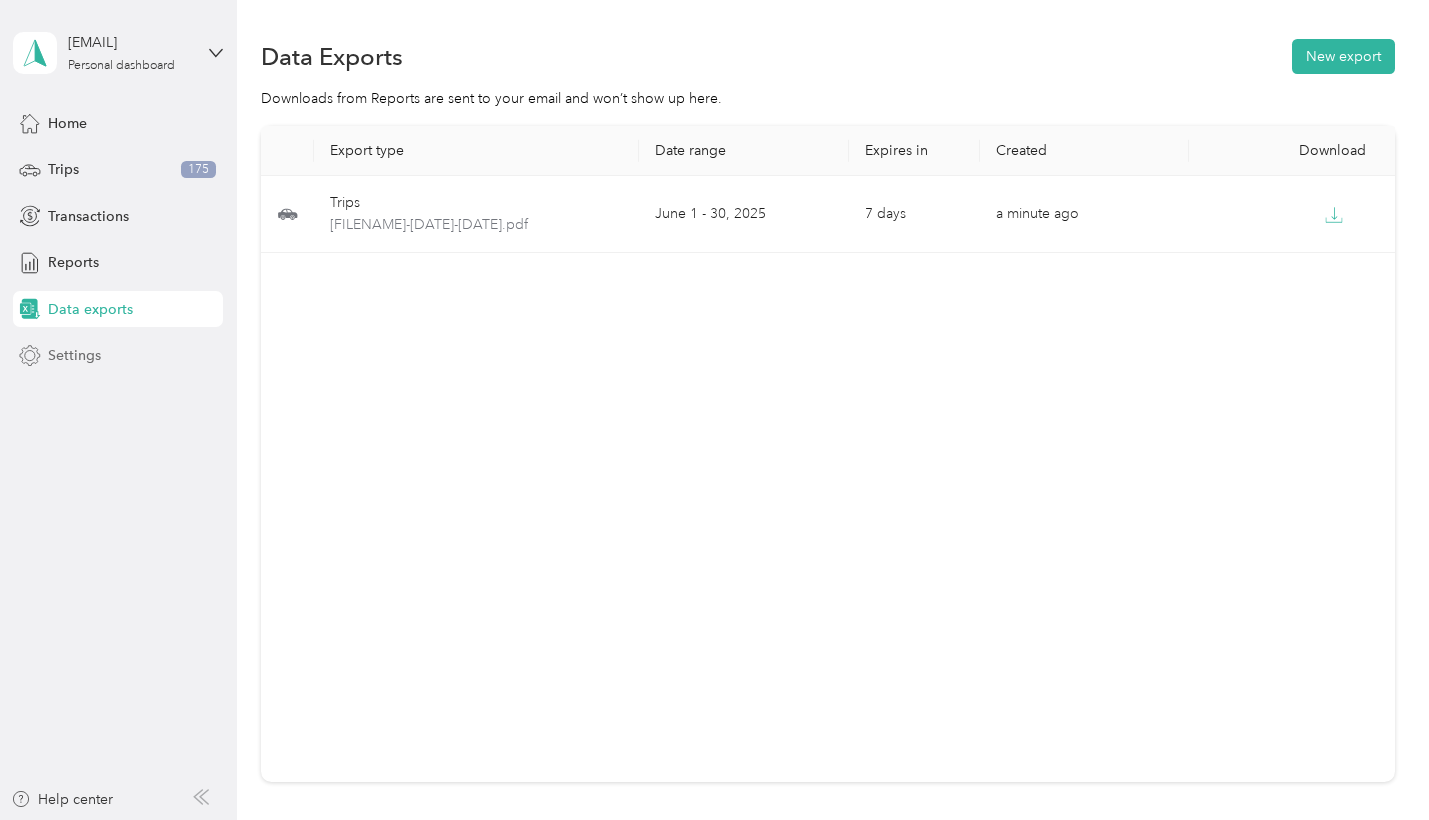 click on "Settings" at bounding box center [74, 355] 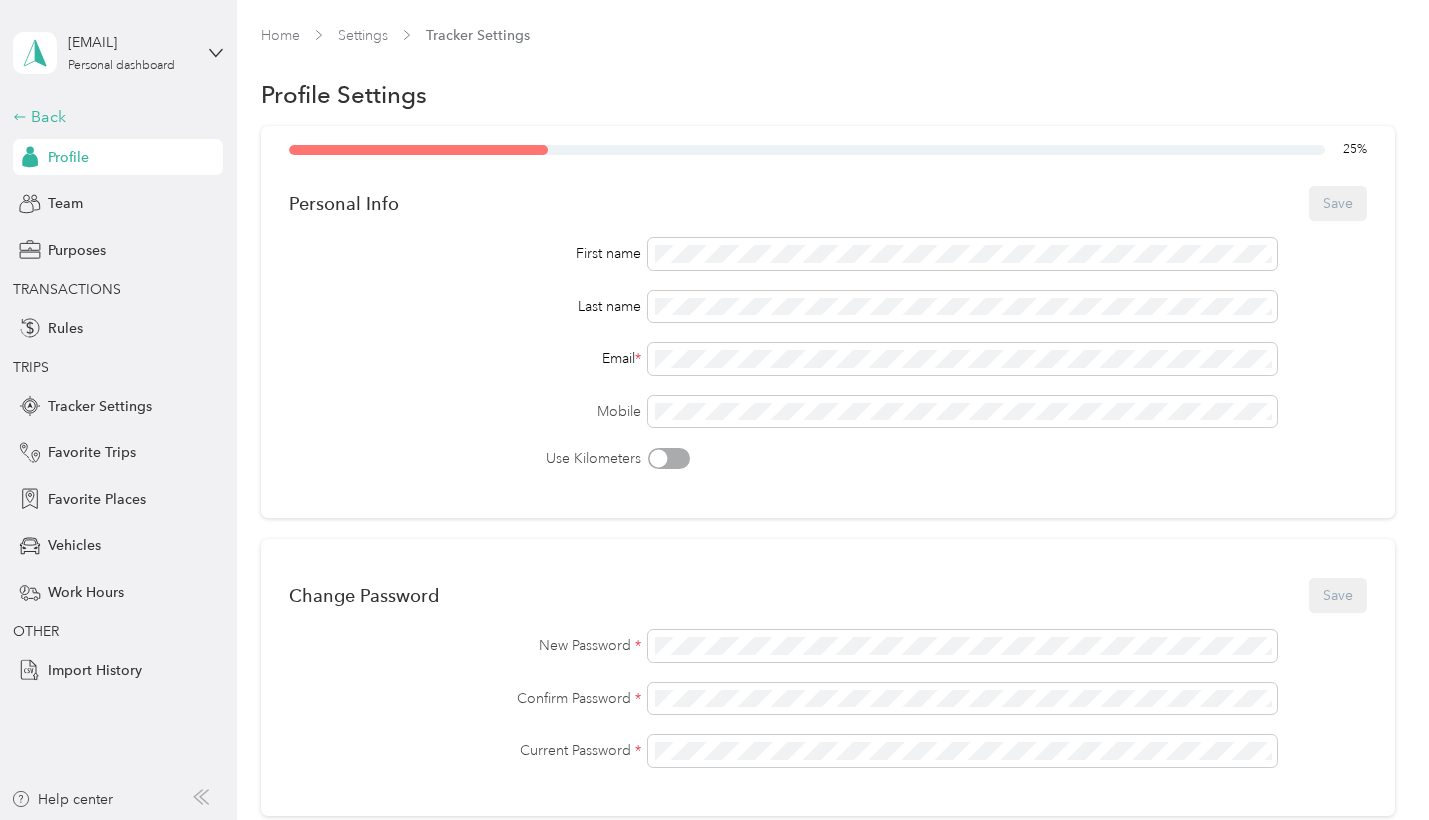 click on "Back" at bounding box center [113, 117] 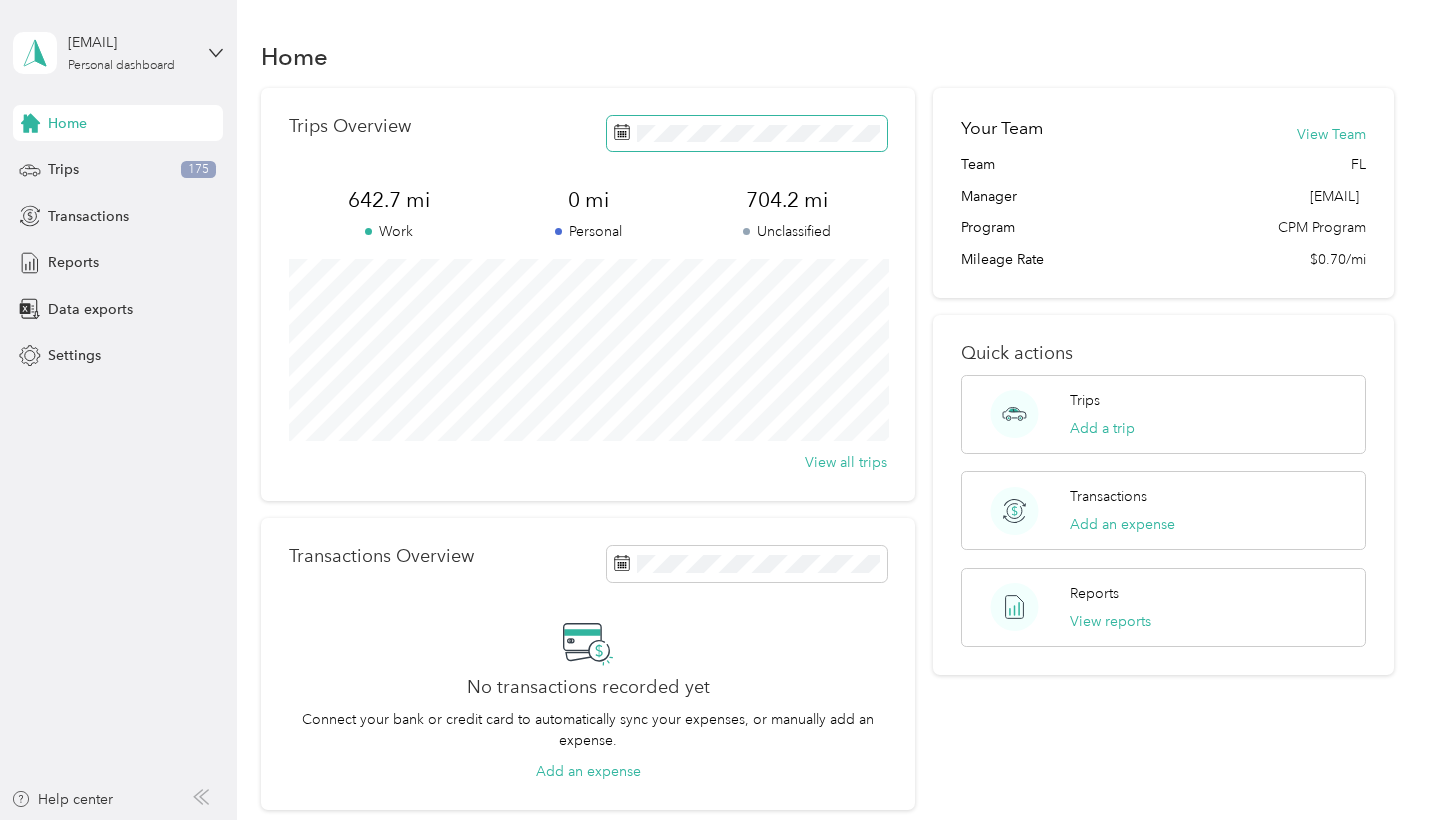 click 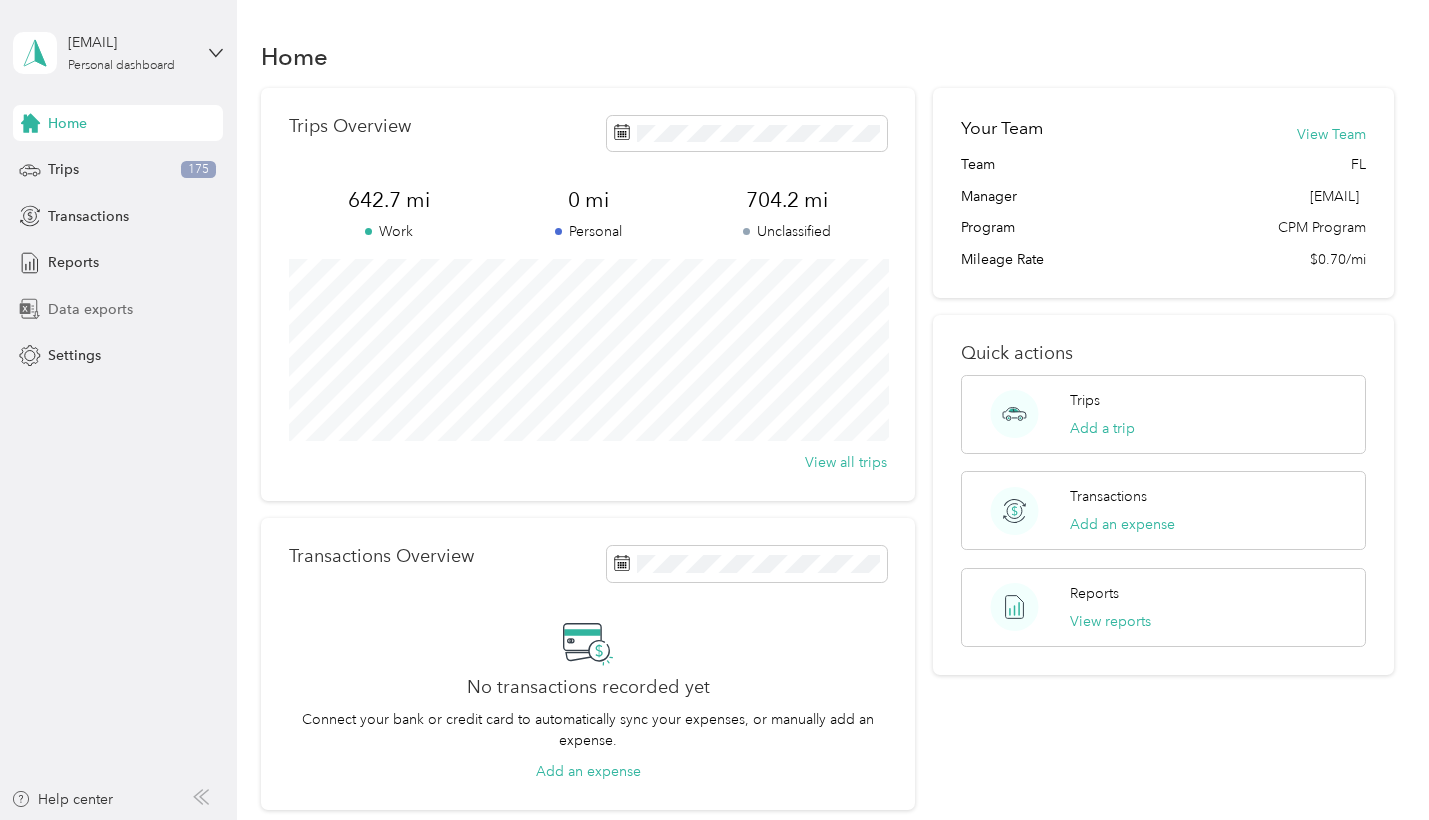 click on "Data exports" at bounding box center (90, 309) 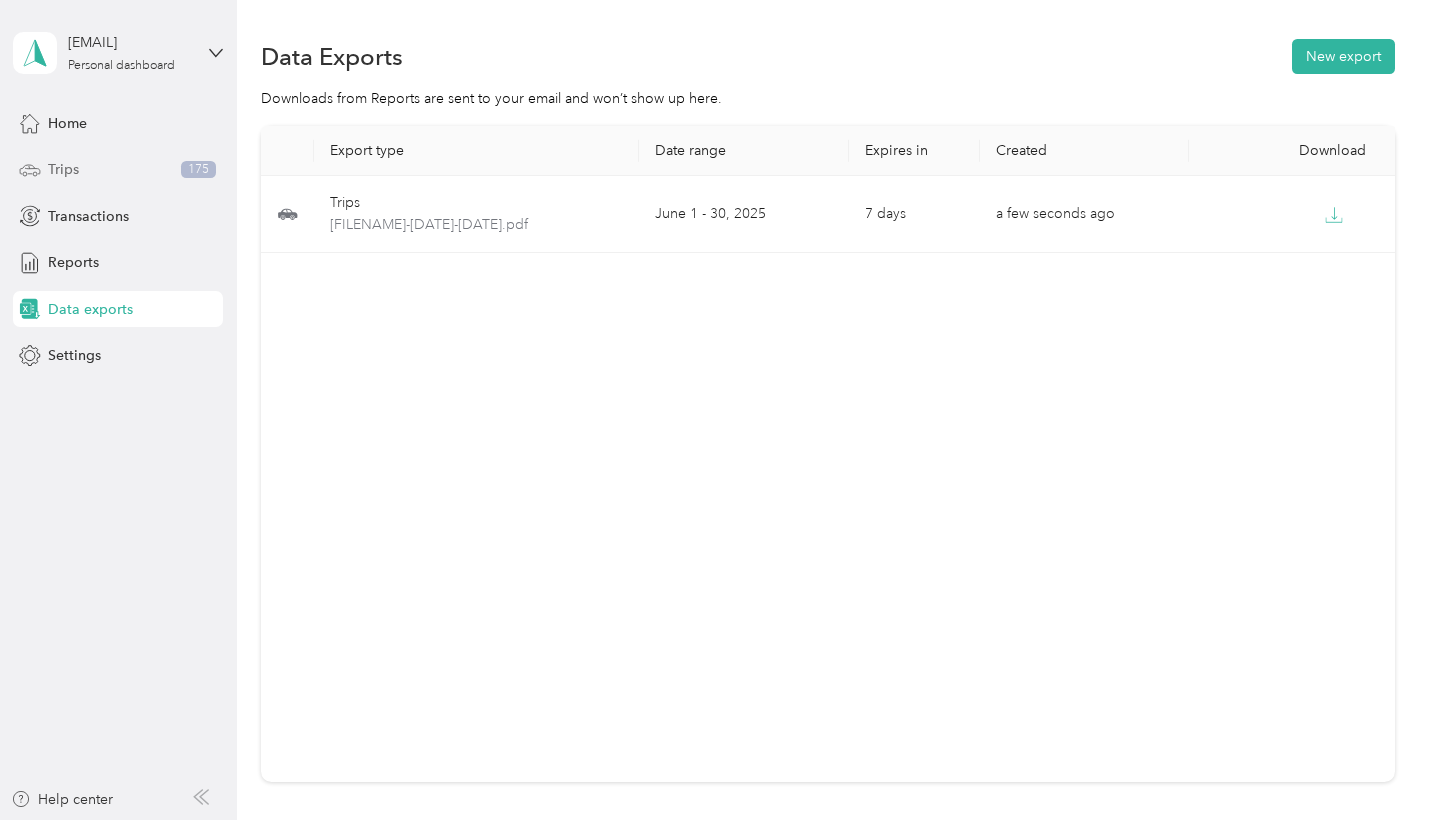 click on "Trips" at bounding box center [63, 169] 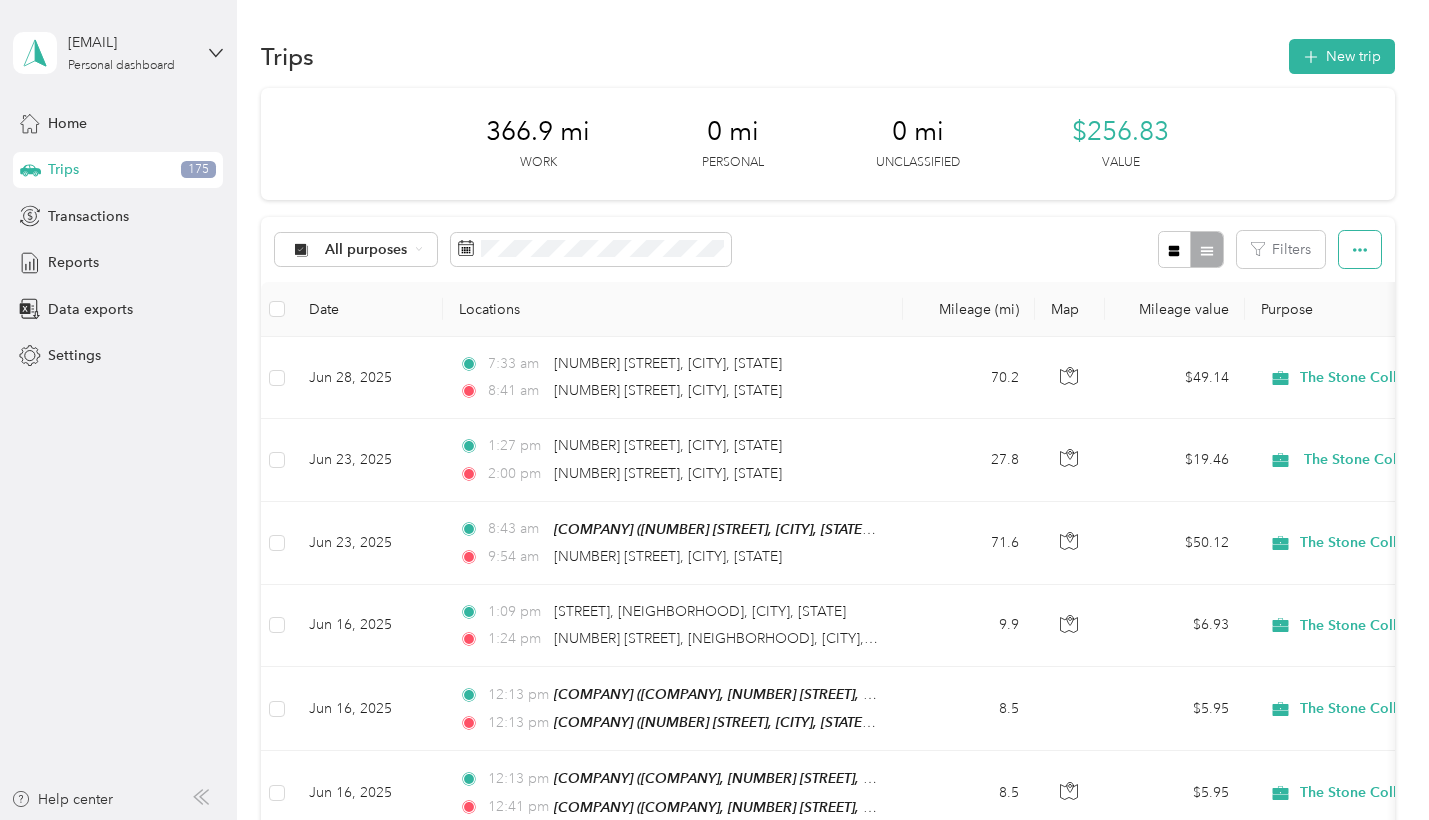 click 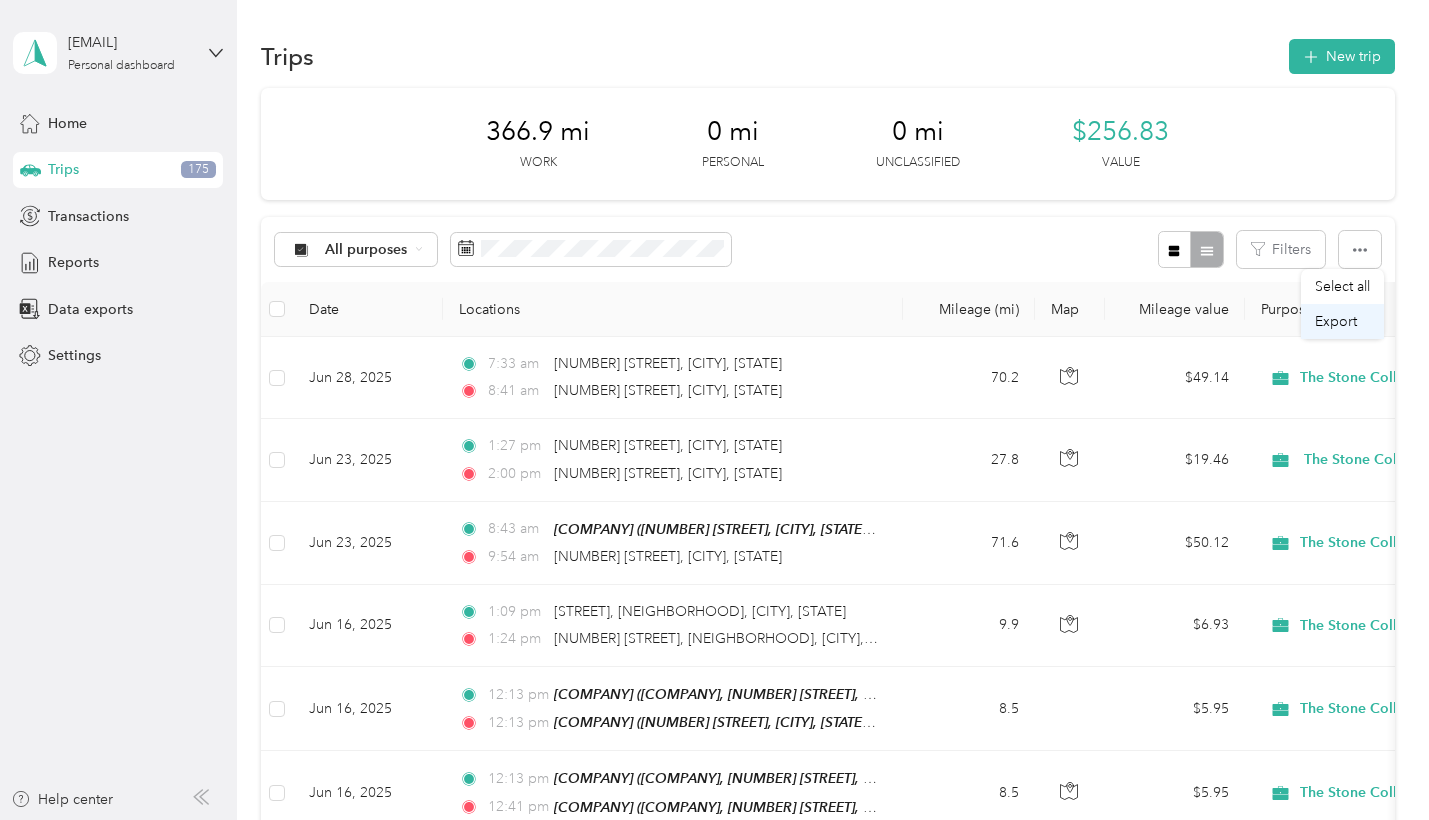 click on "Export" at bounding box center [1336, 321] 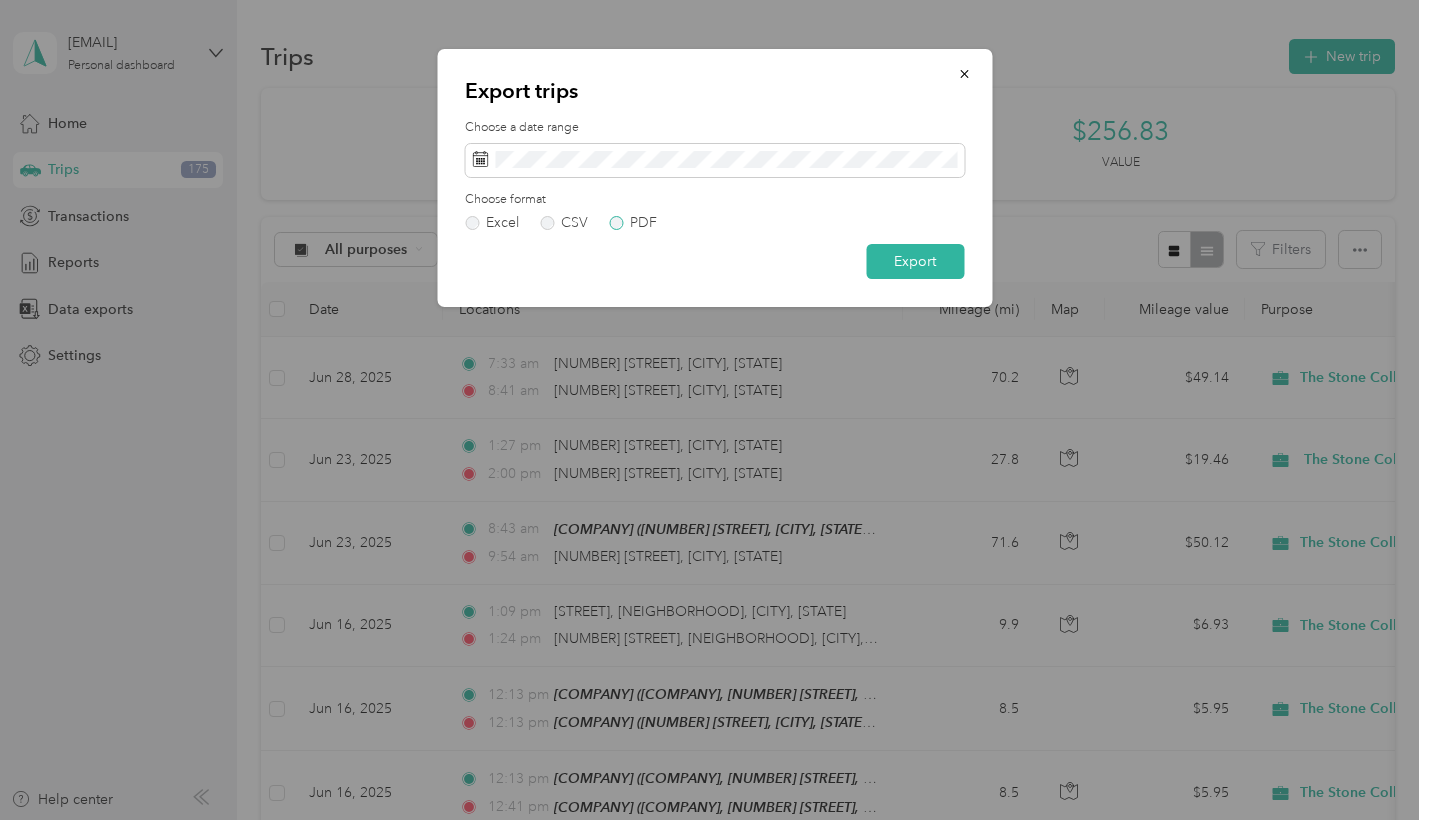 click on "PDF" at bounding box center (633, 223) 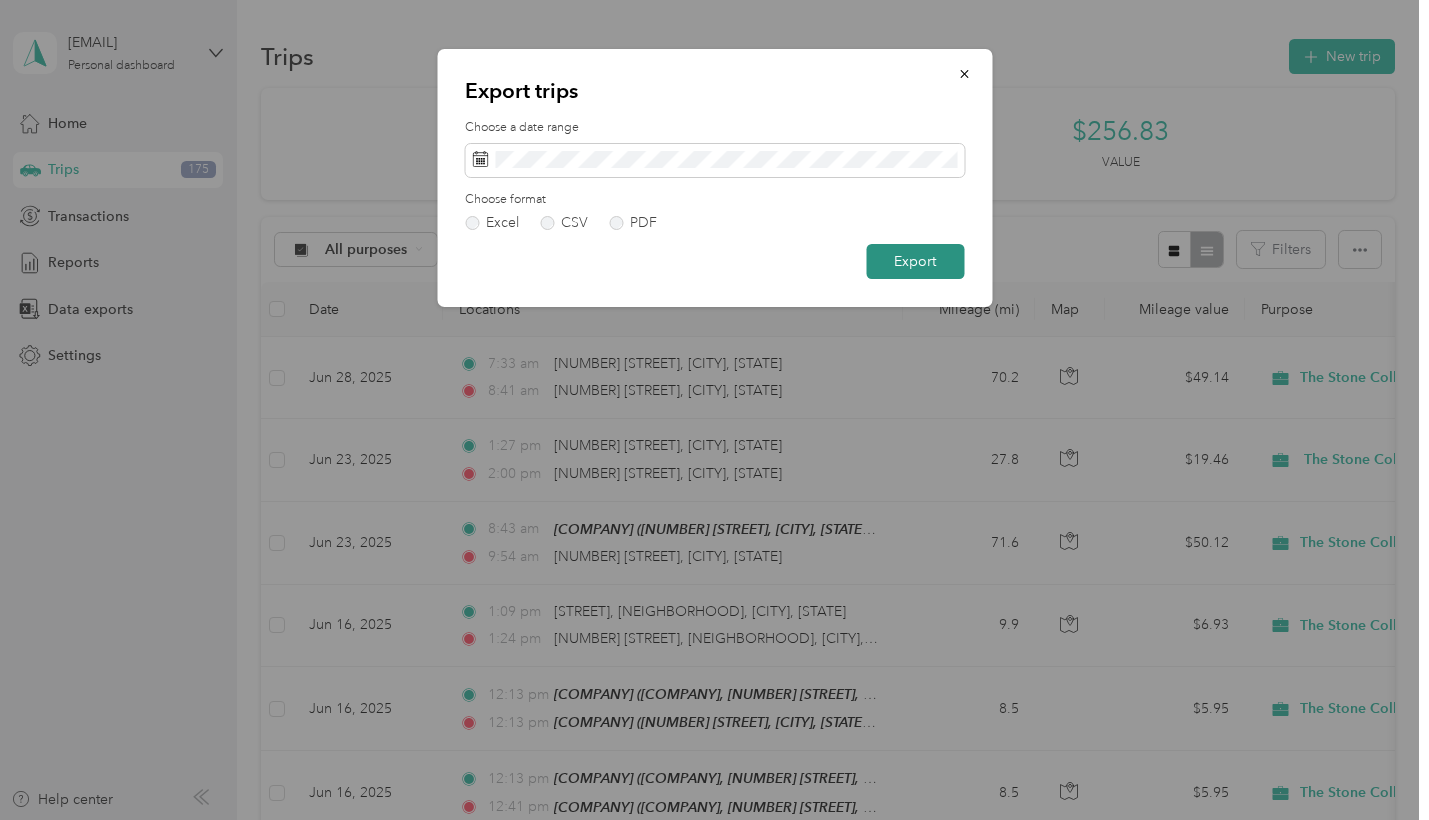 click on "Export" at bounding box center (915, 261) 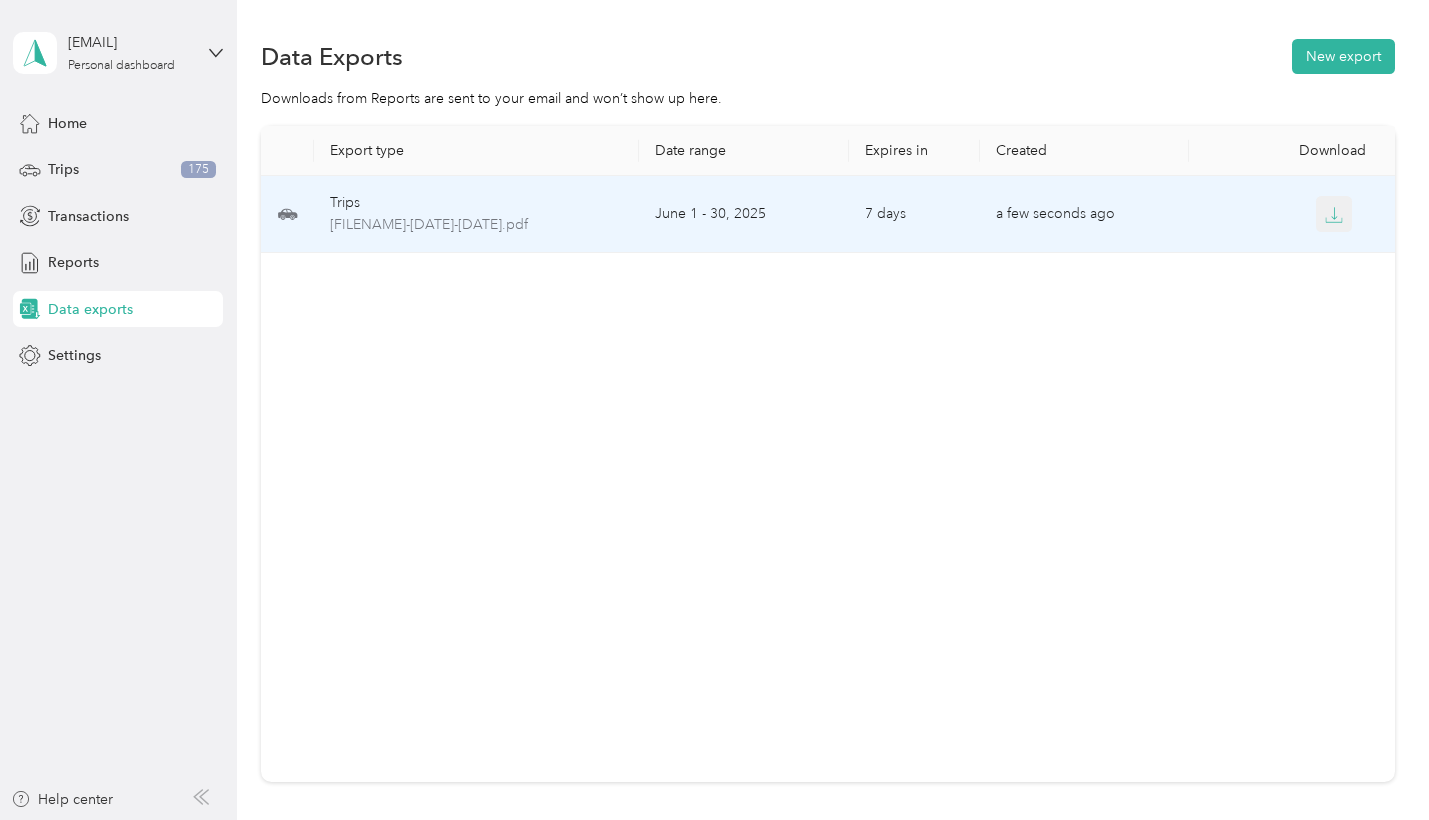 click 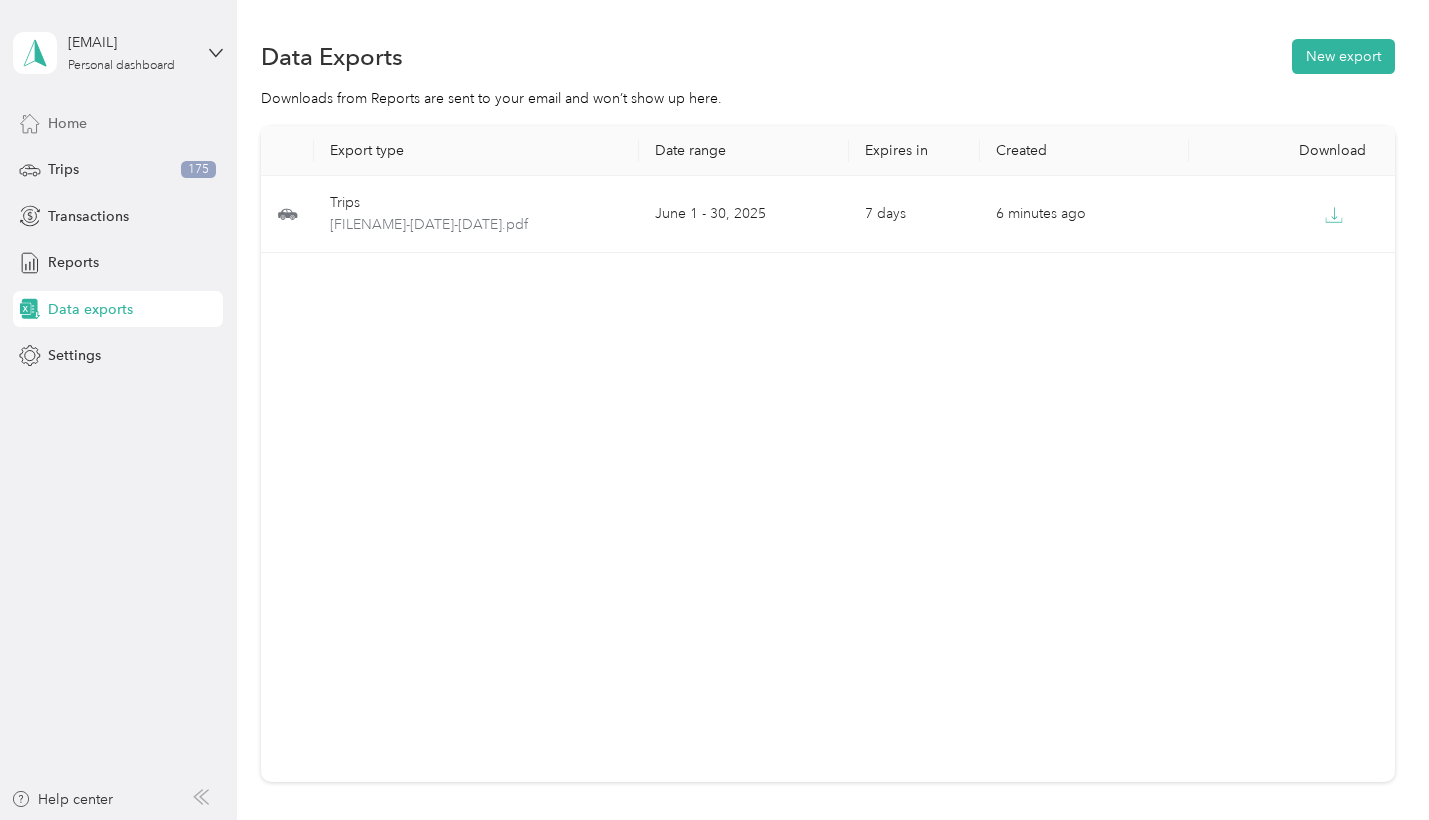 click on "Home" at bounding box center [67, 123] 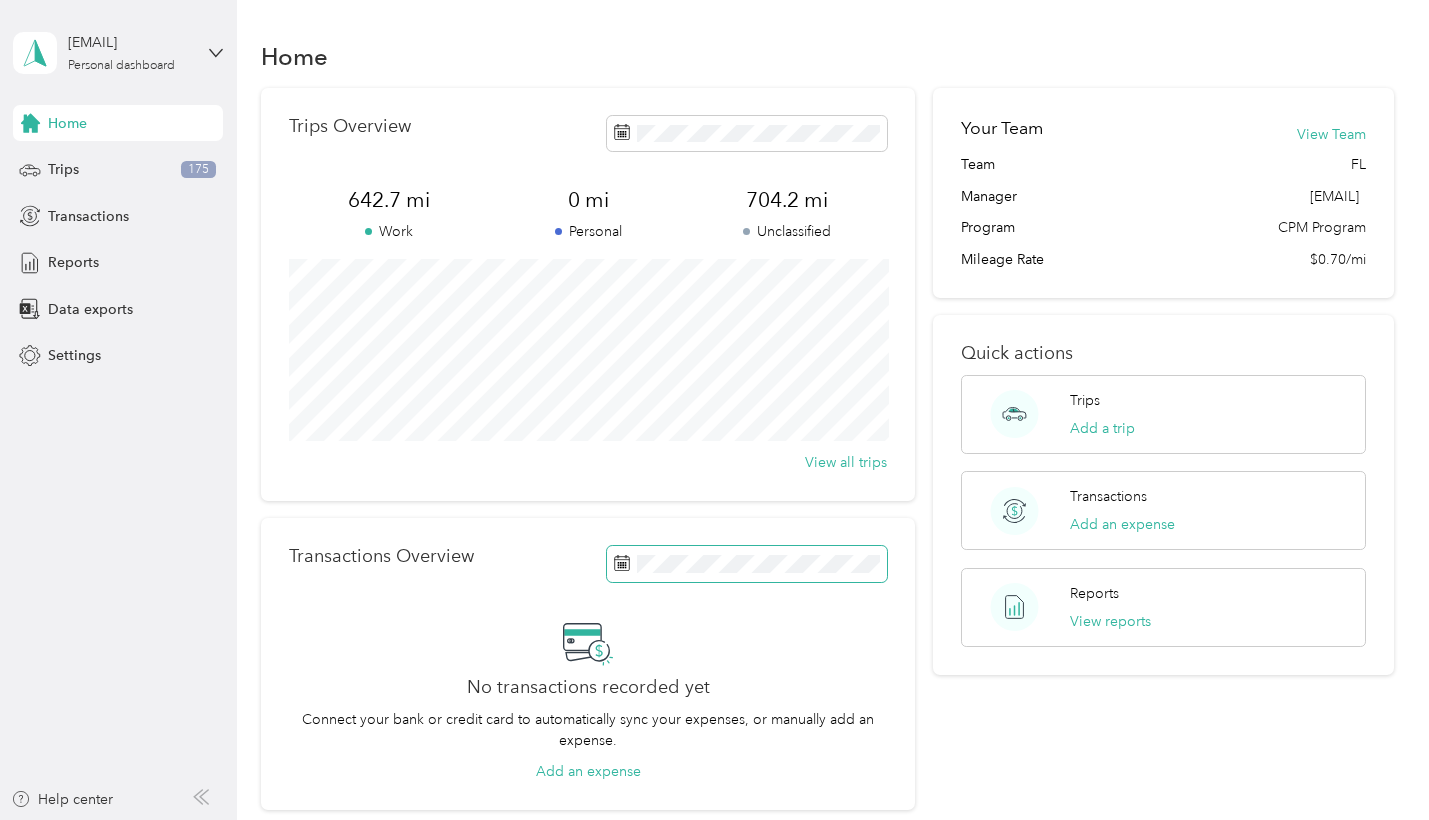 click 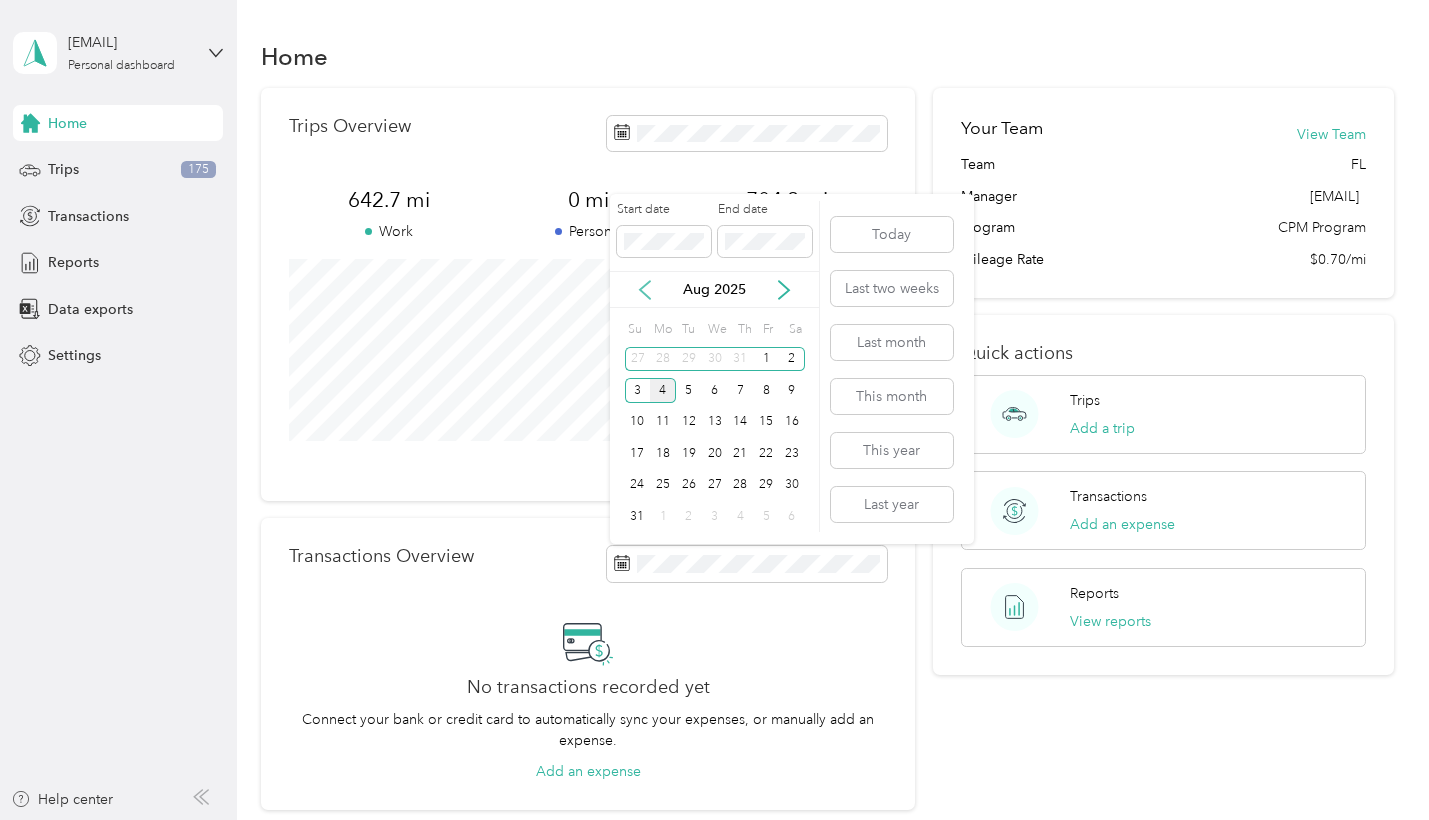 click 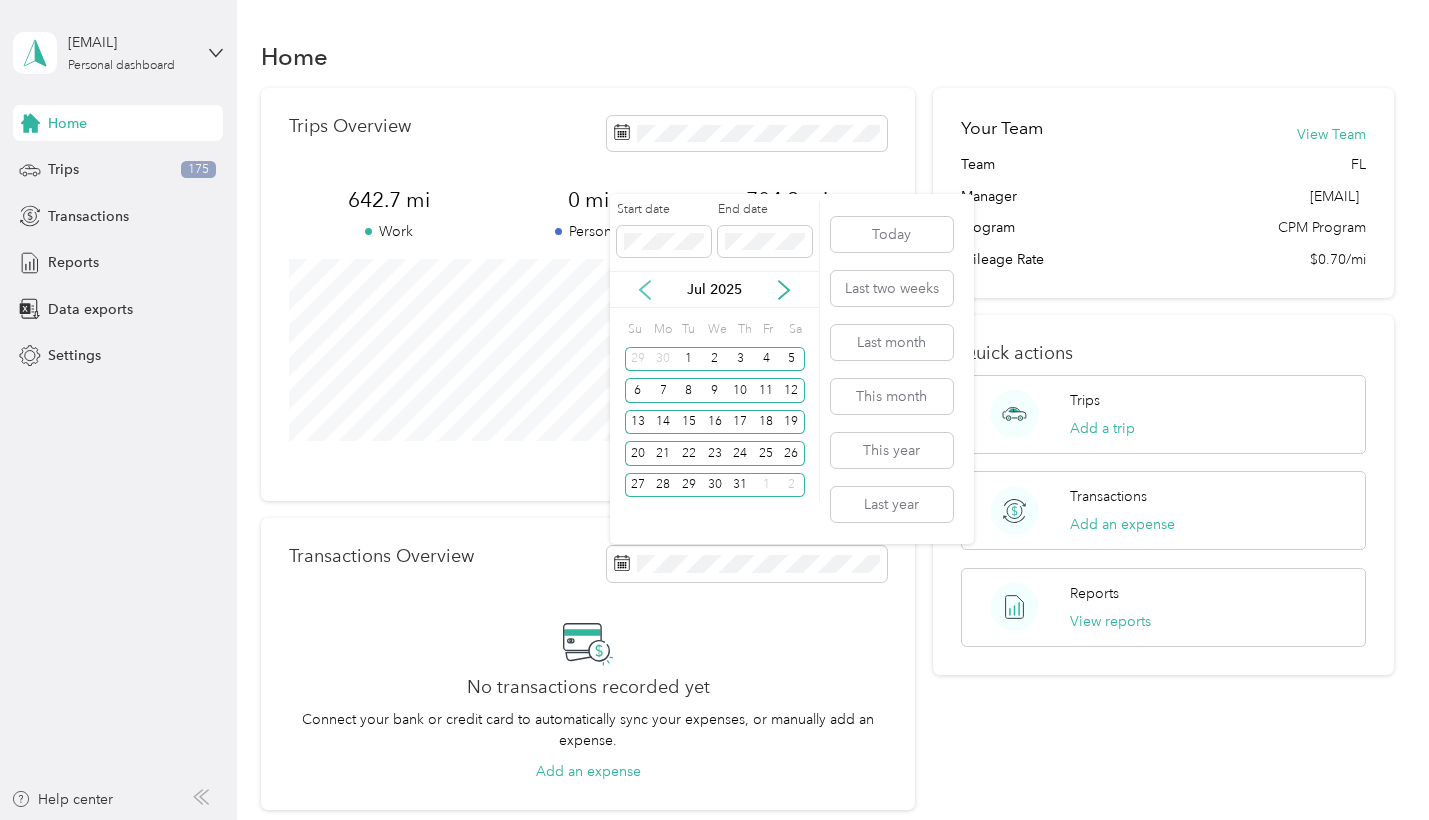 click 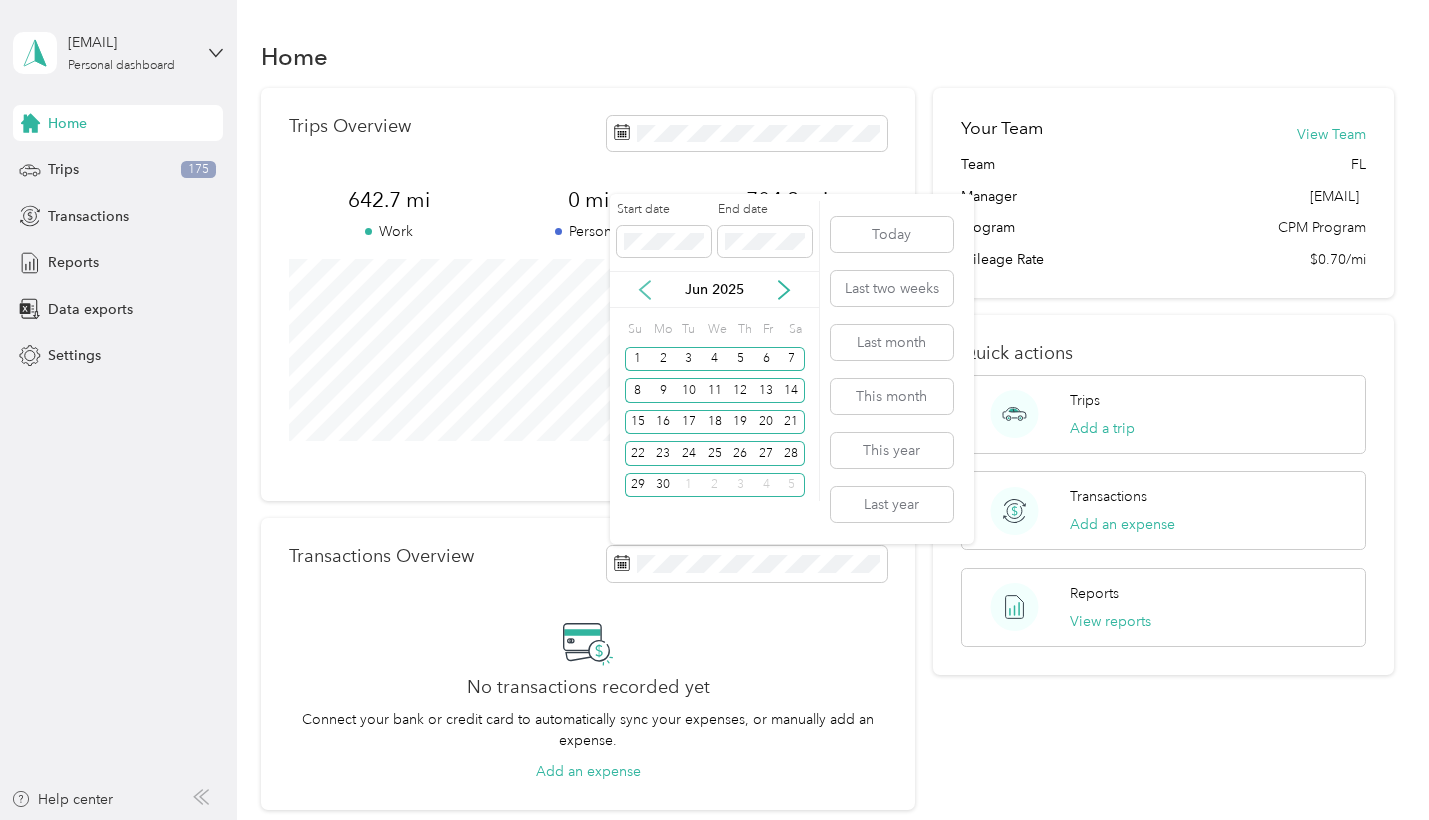 click 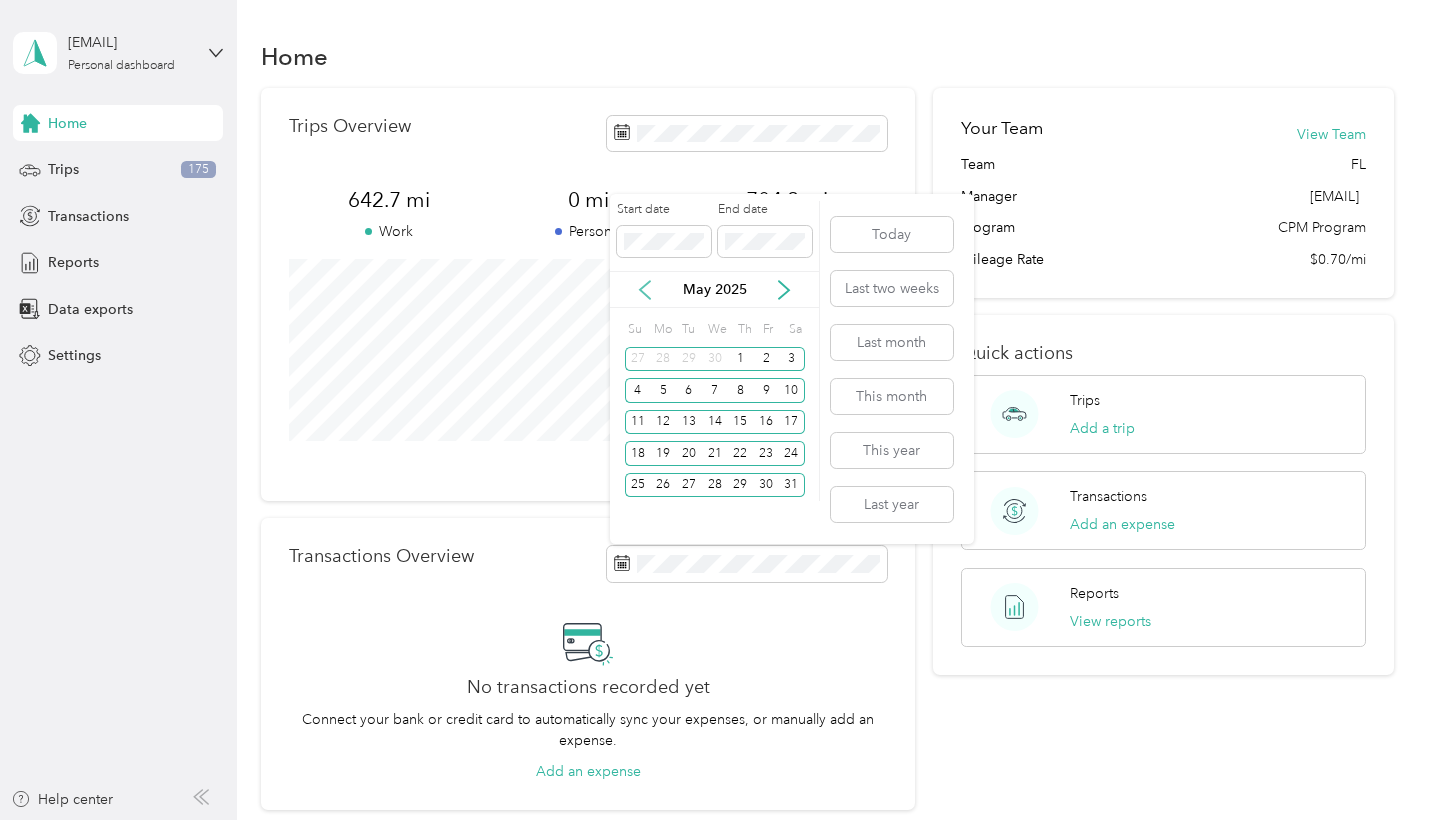 click 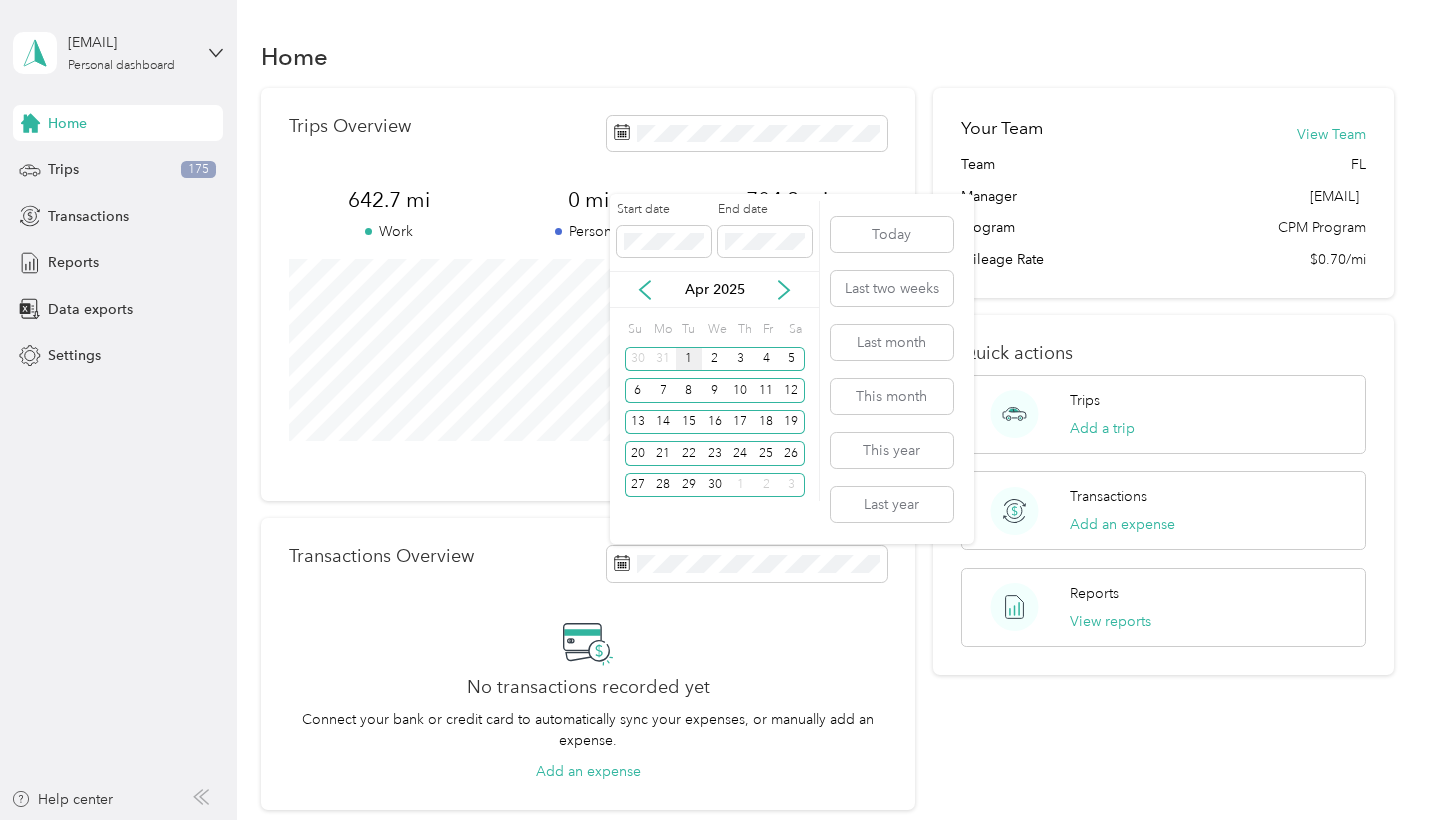 click on "1" at bounding box center (689, 359) 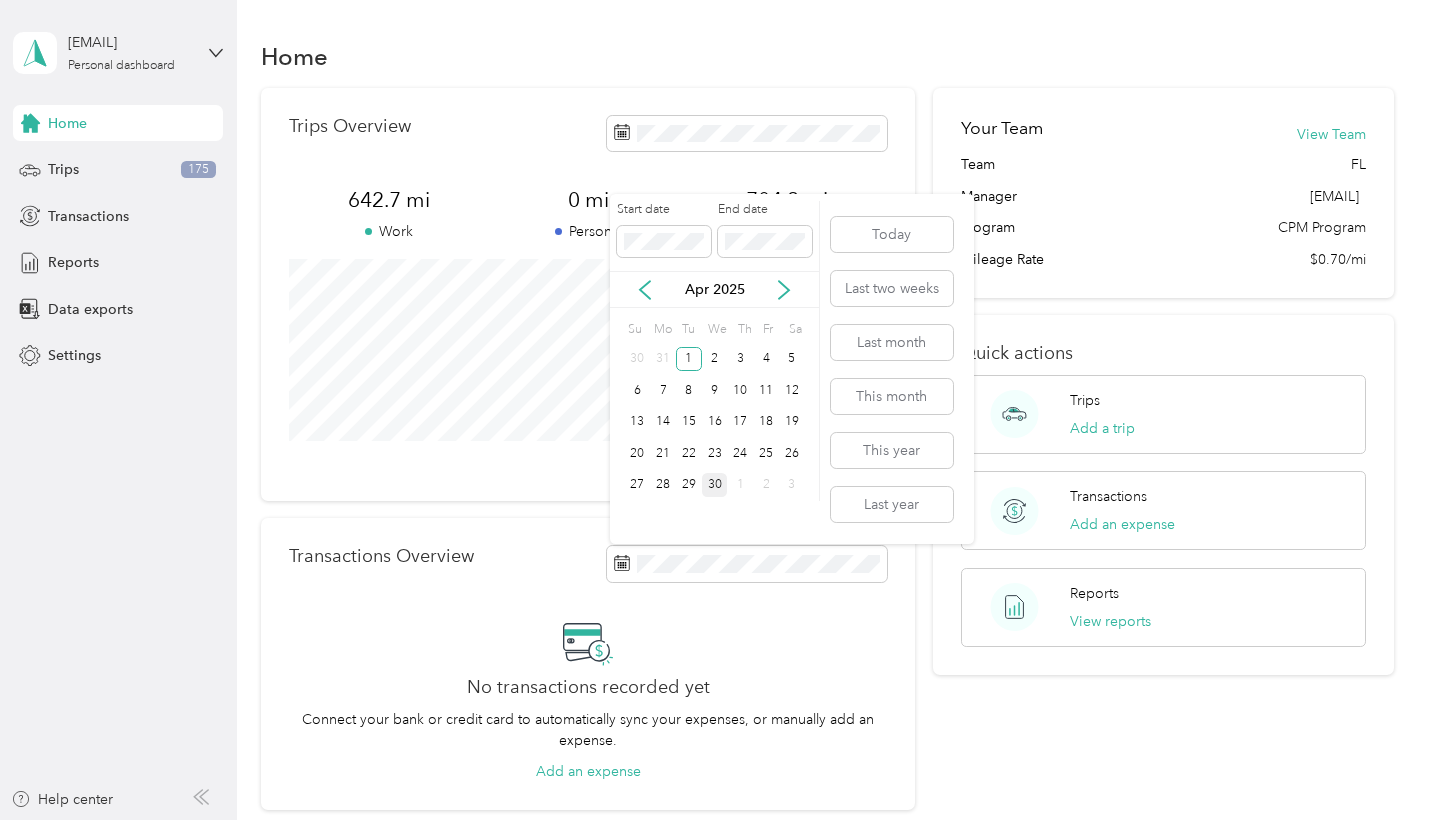 click on "30" at bounding box center [715, 485] 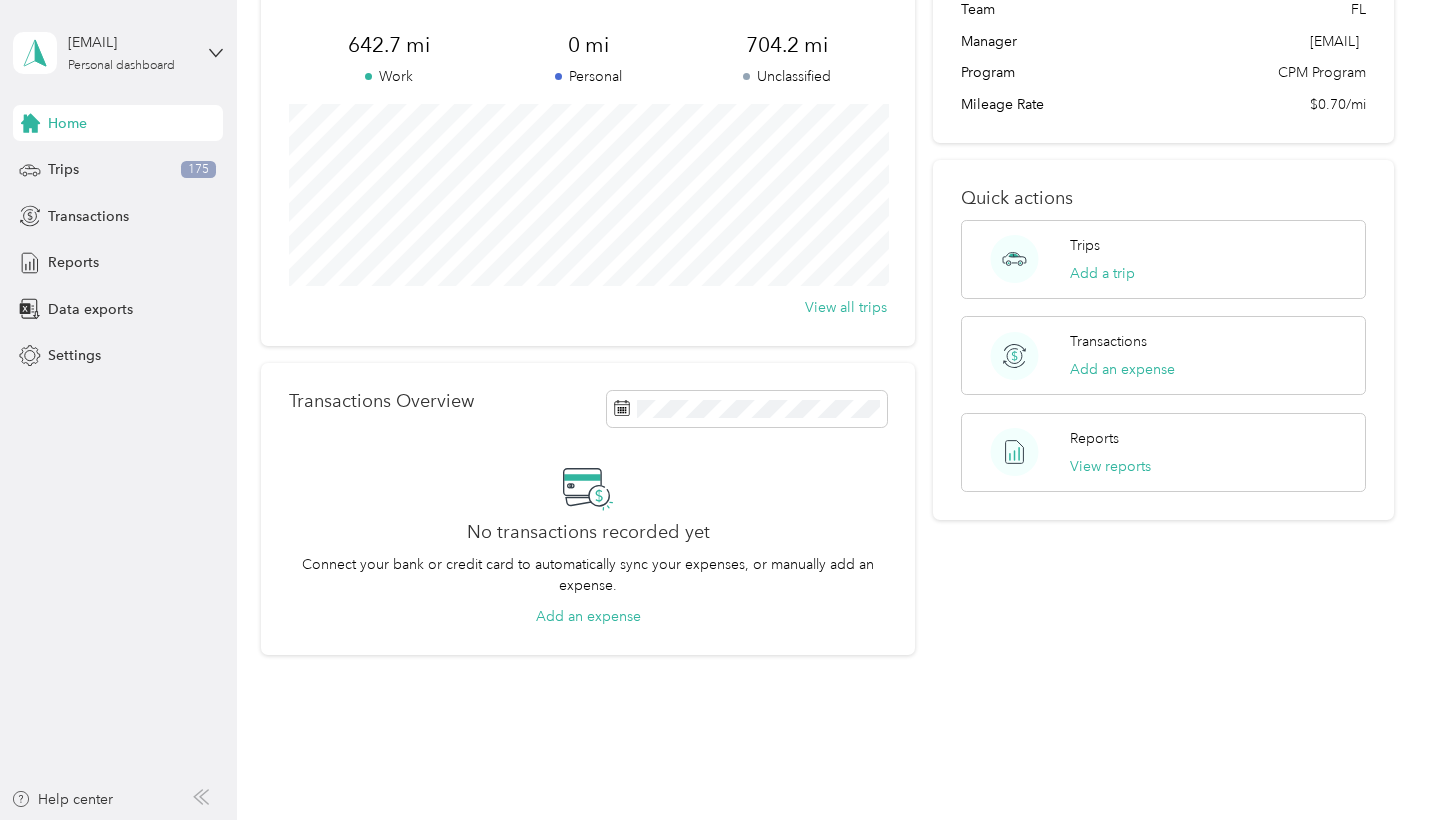 scroll, scrollTop: 0, scrollLeft: 0, axis: both 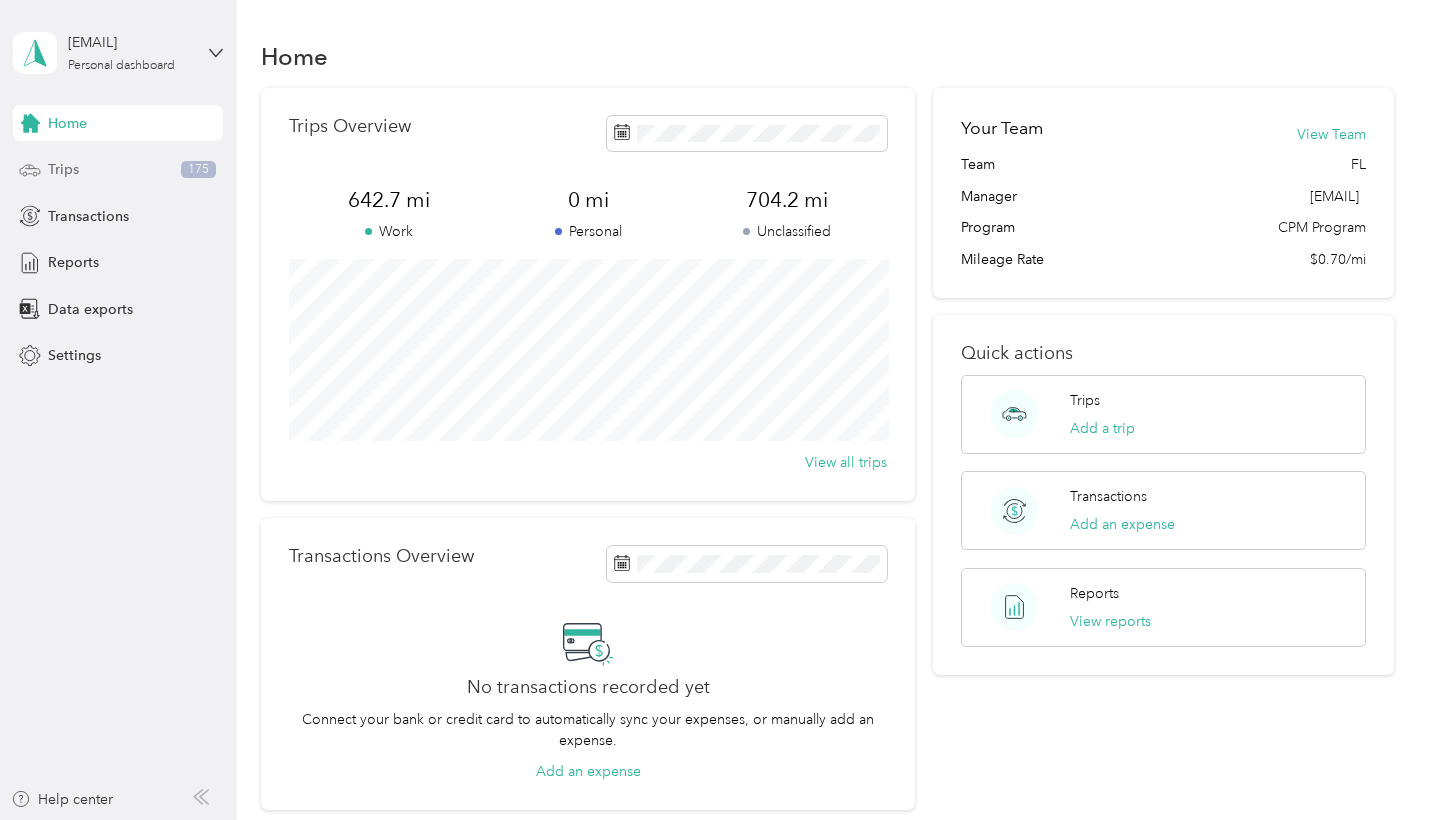 click on "Trips 175" at bounding box center (118, 170) 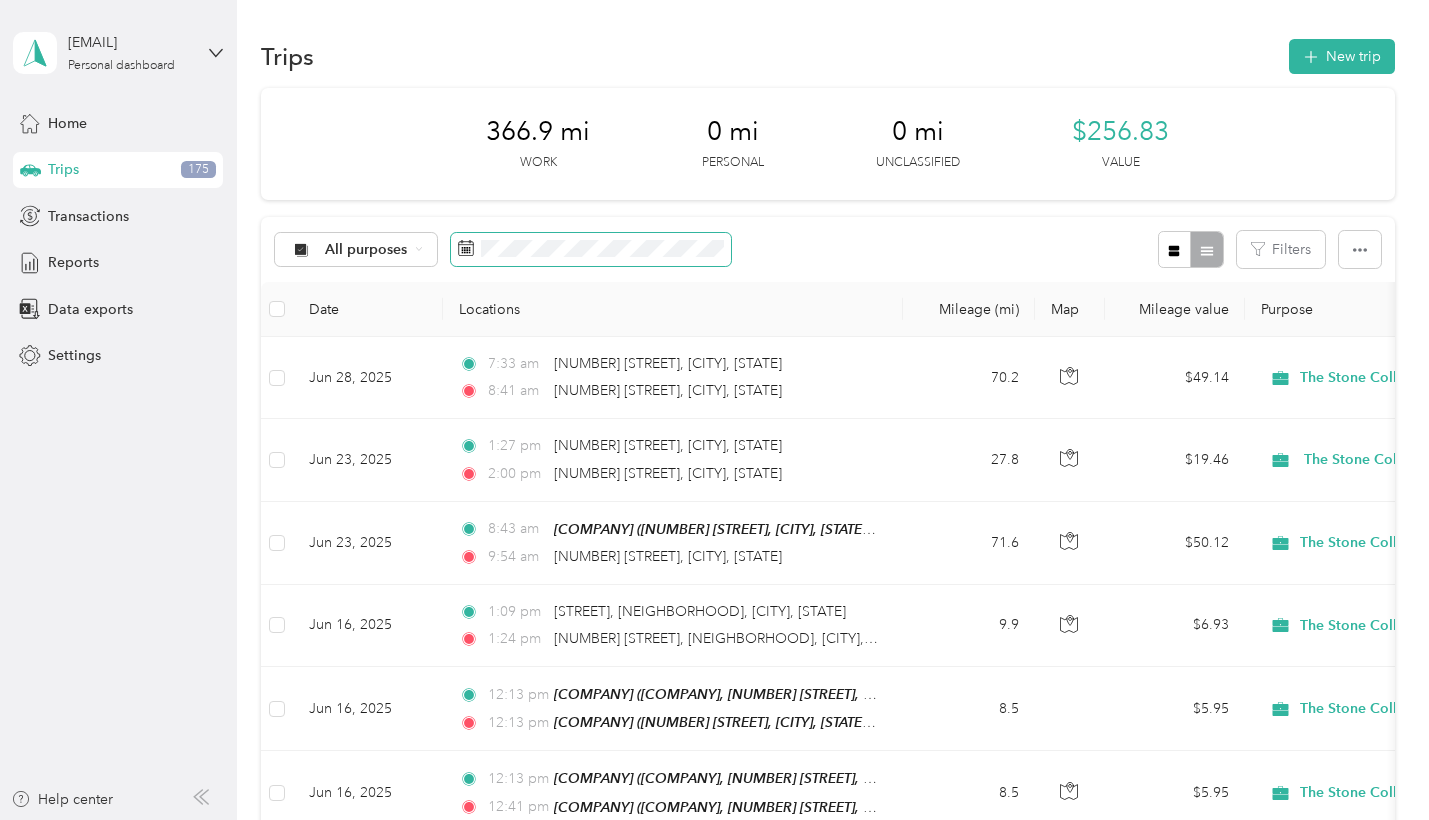 click 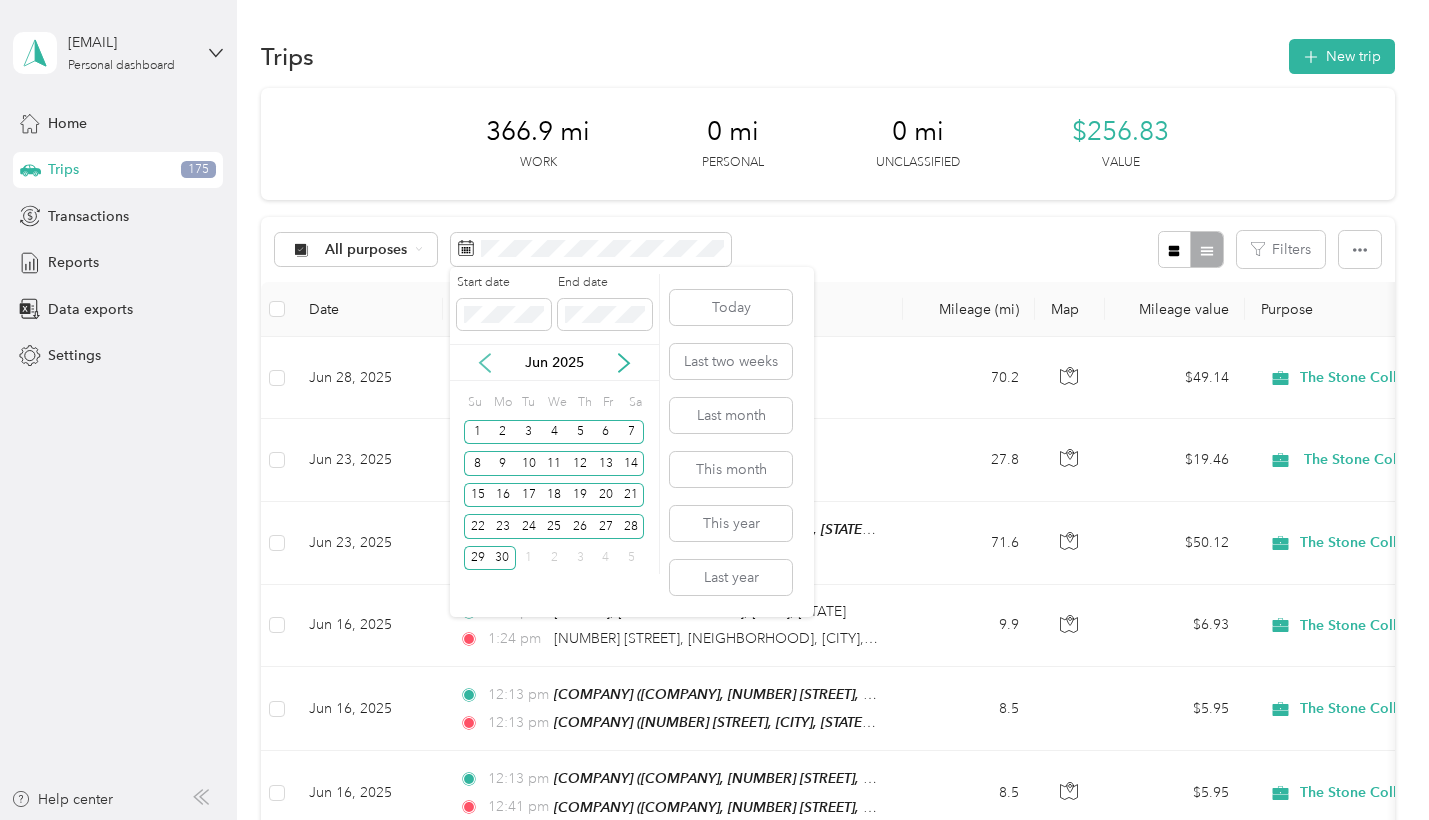 click 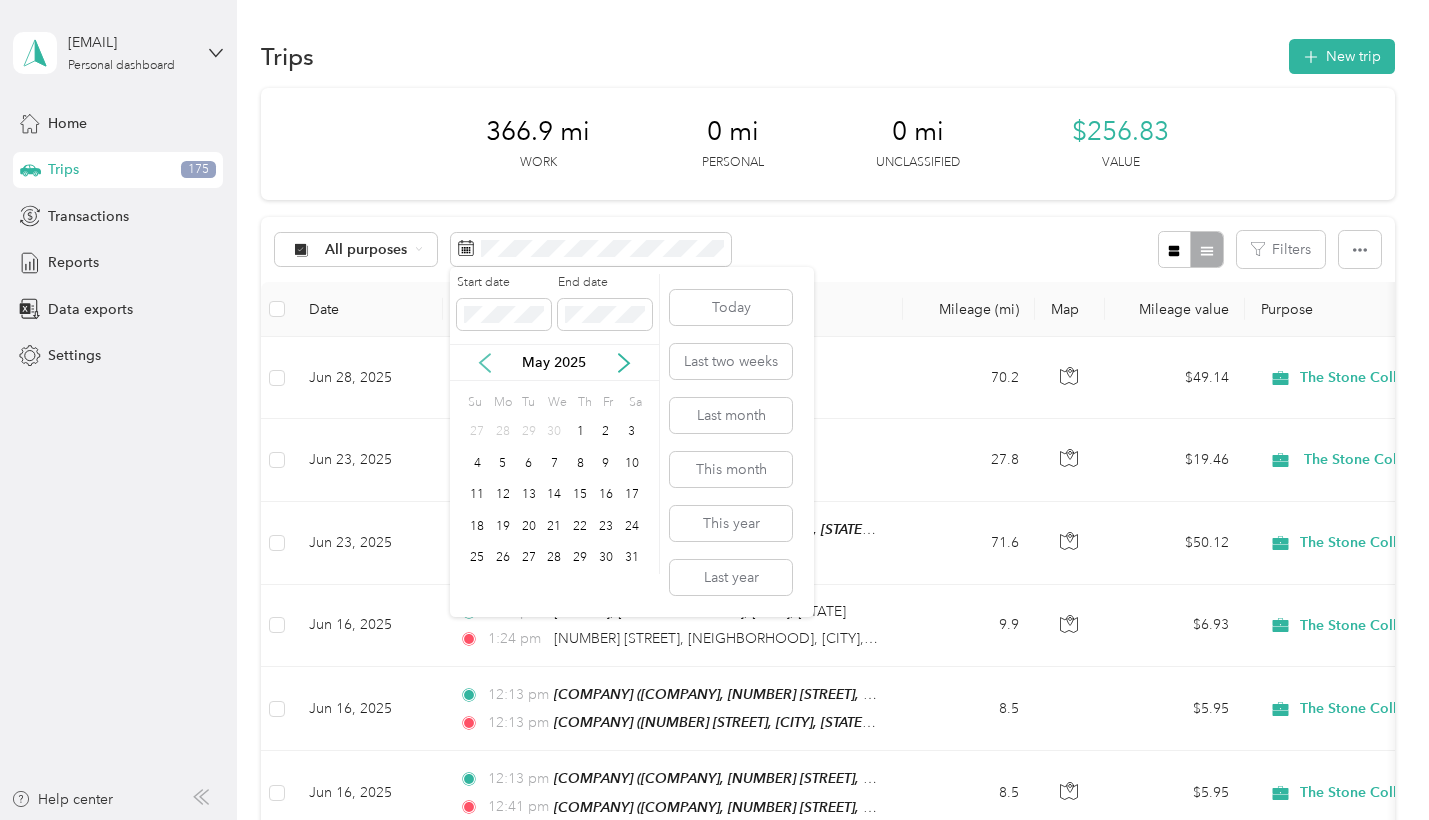 click 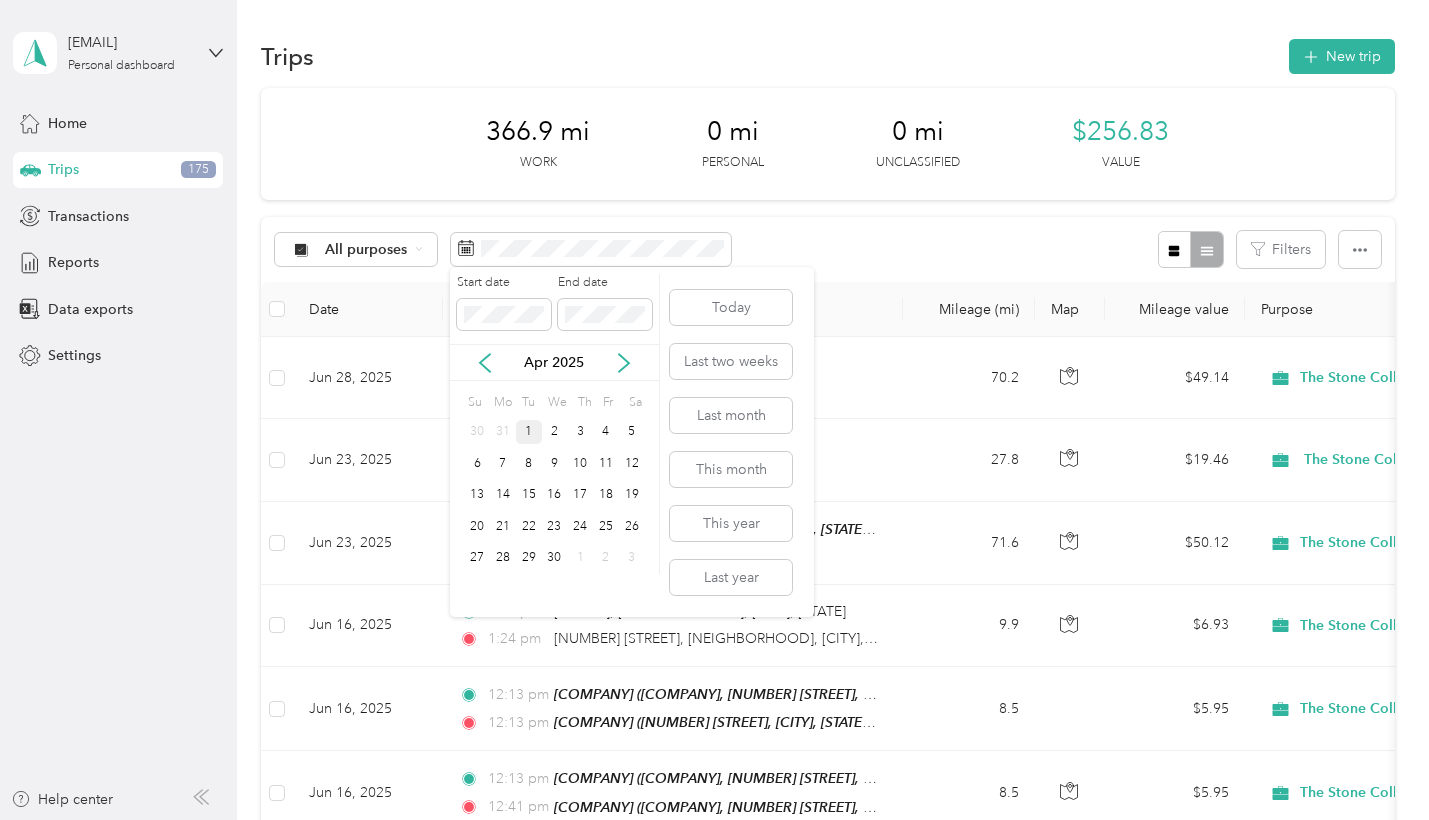 click on "1" at bounding box center (529, 432) 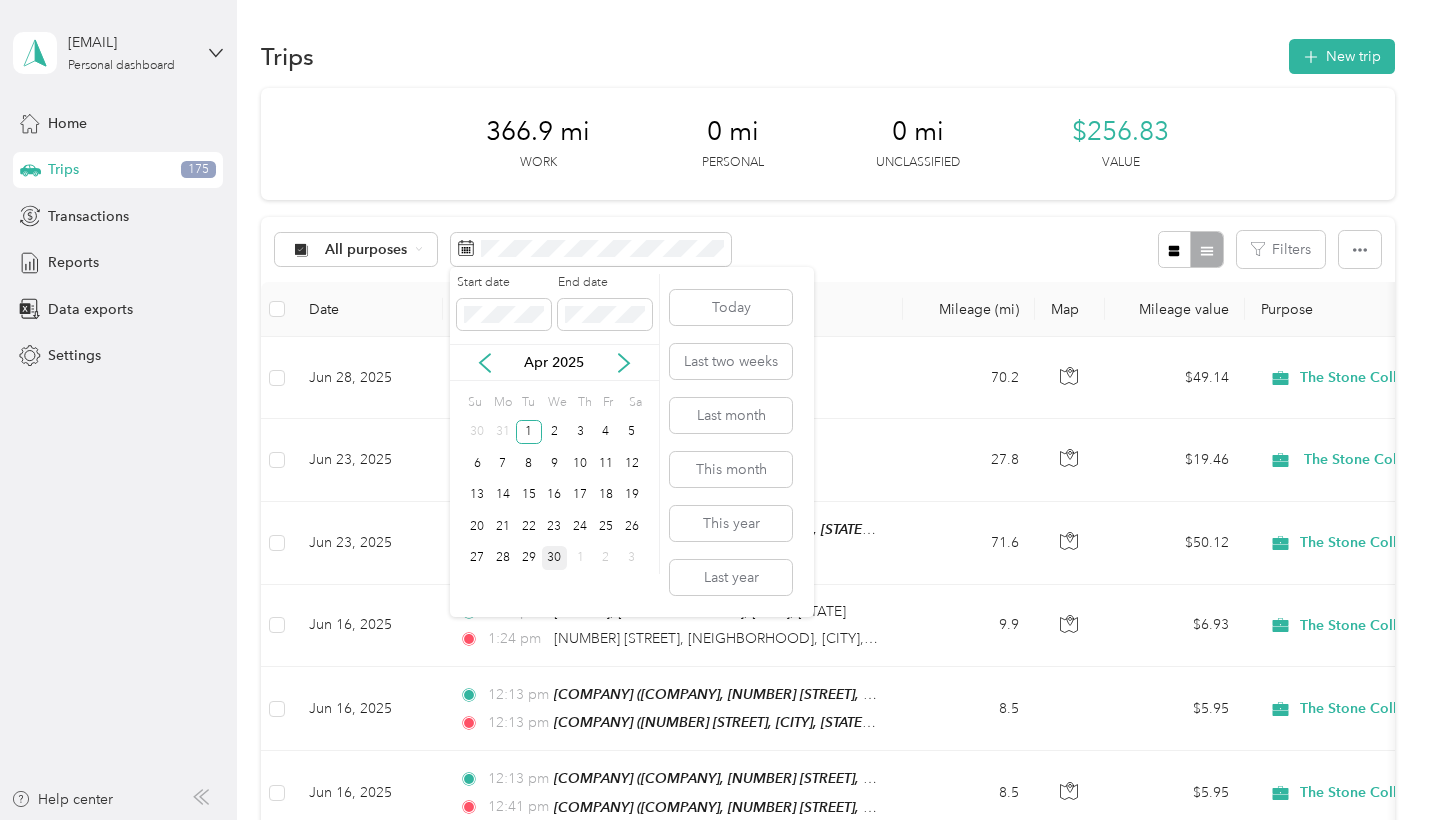 click on "30" at bounding box center (555, 558) 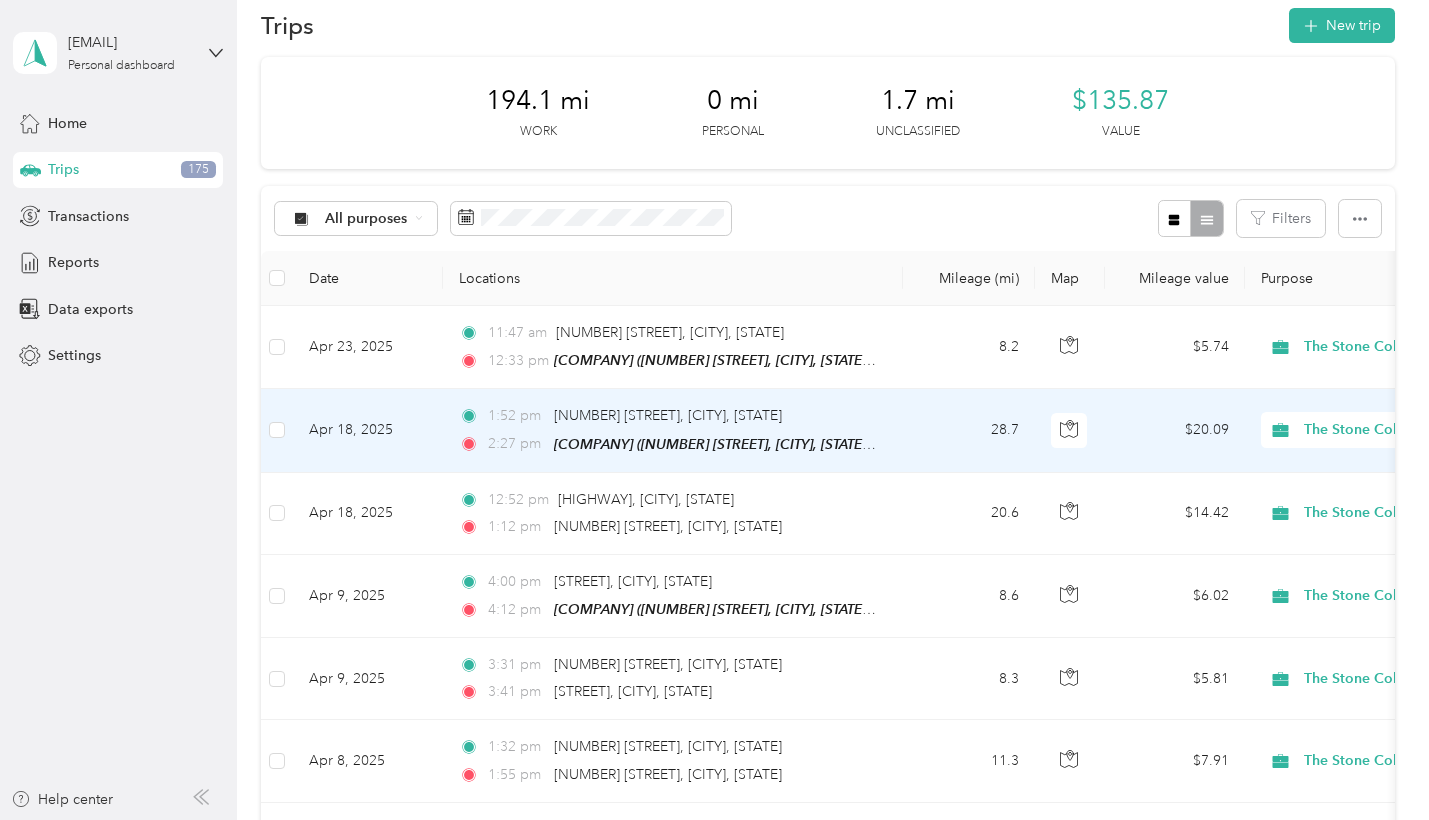 scroll, scrollTop: 35, scrollLeft: 0, axis: vertical 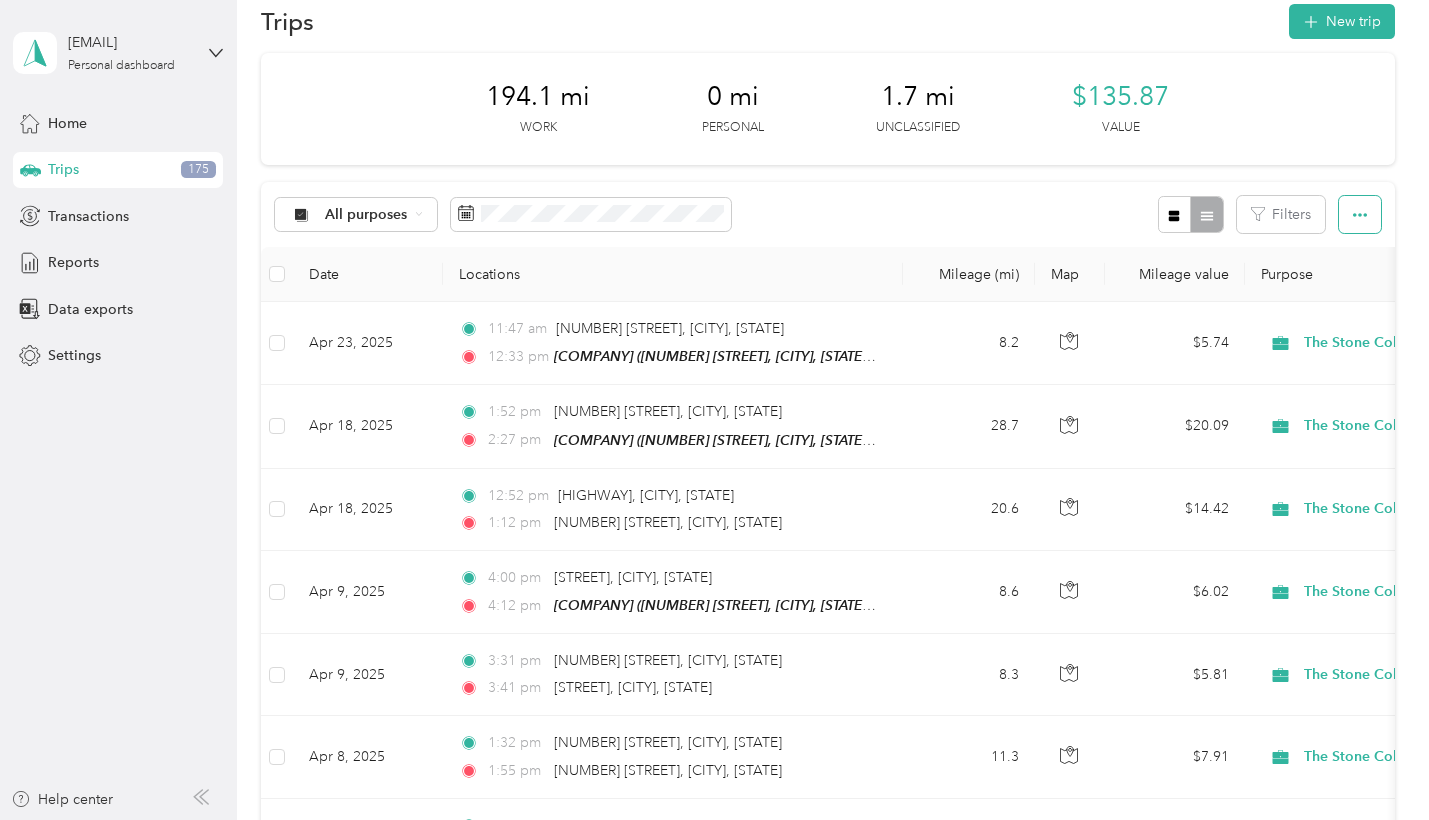 click 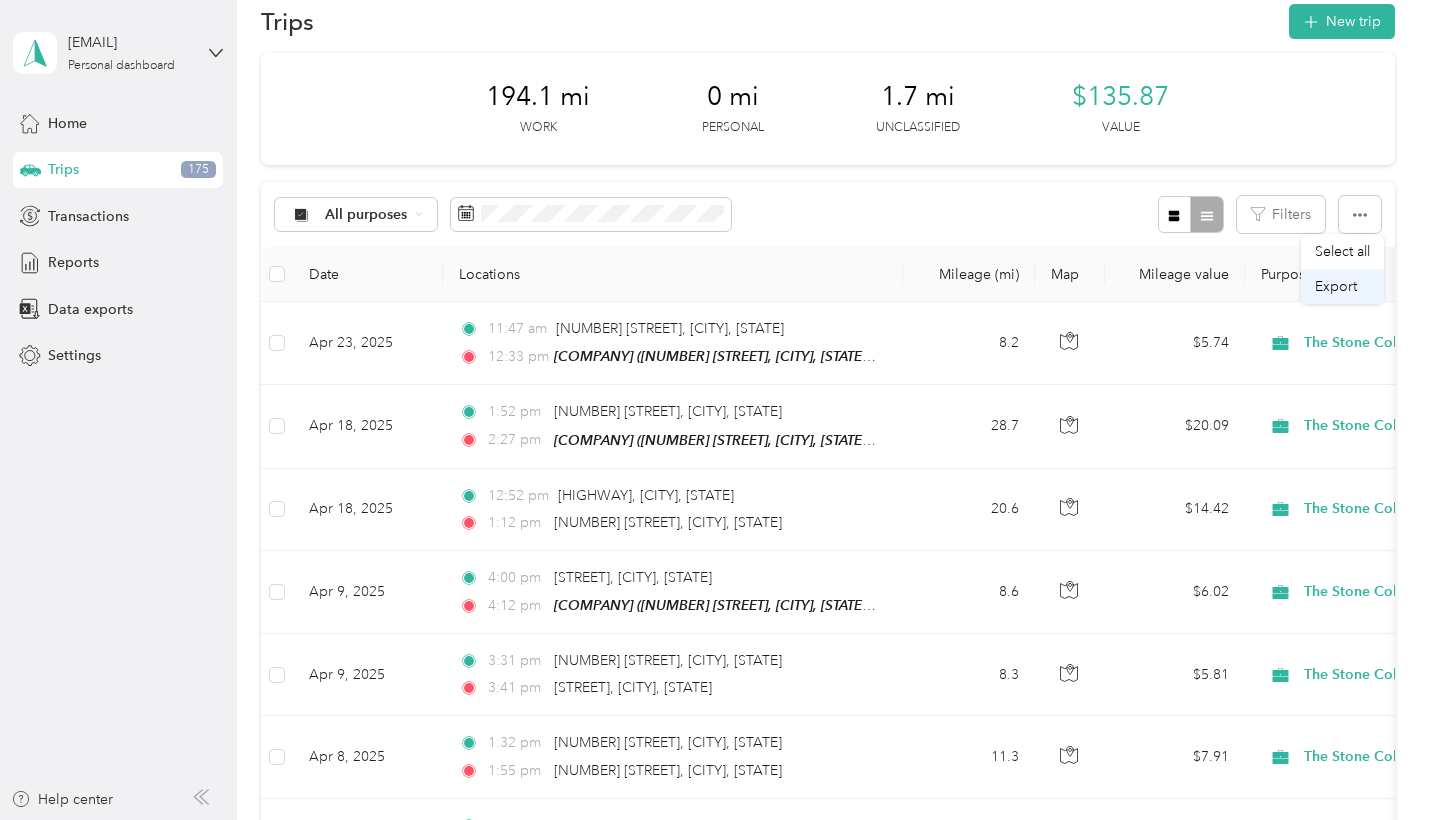 click on "Export" at bounding box center [1336, 286] 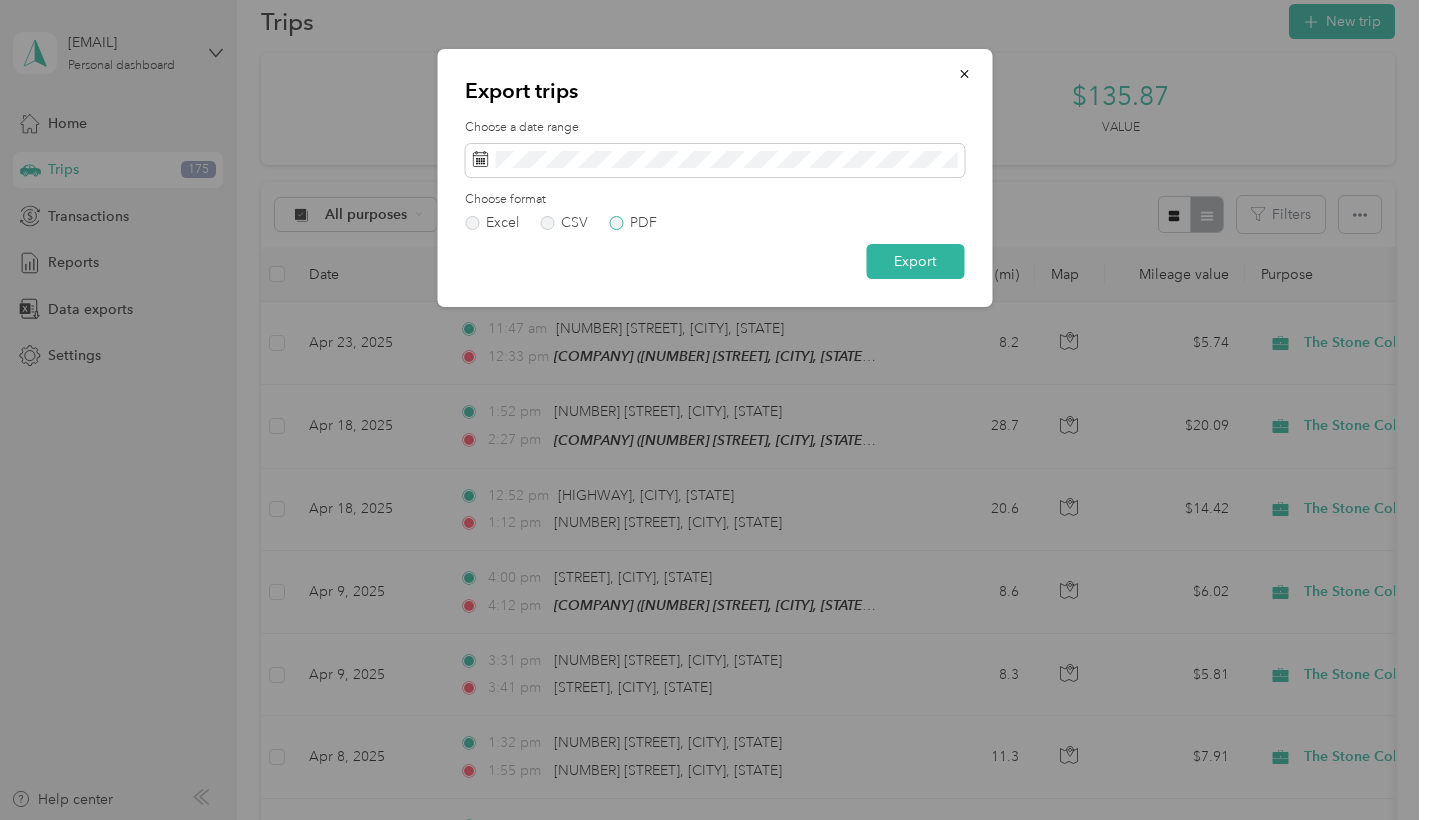 click on "PDF" at bounding box center (633, 223) 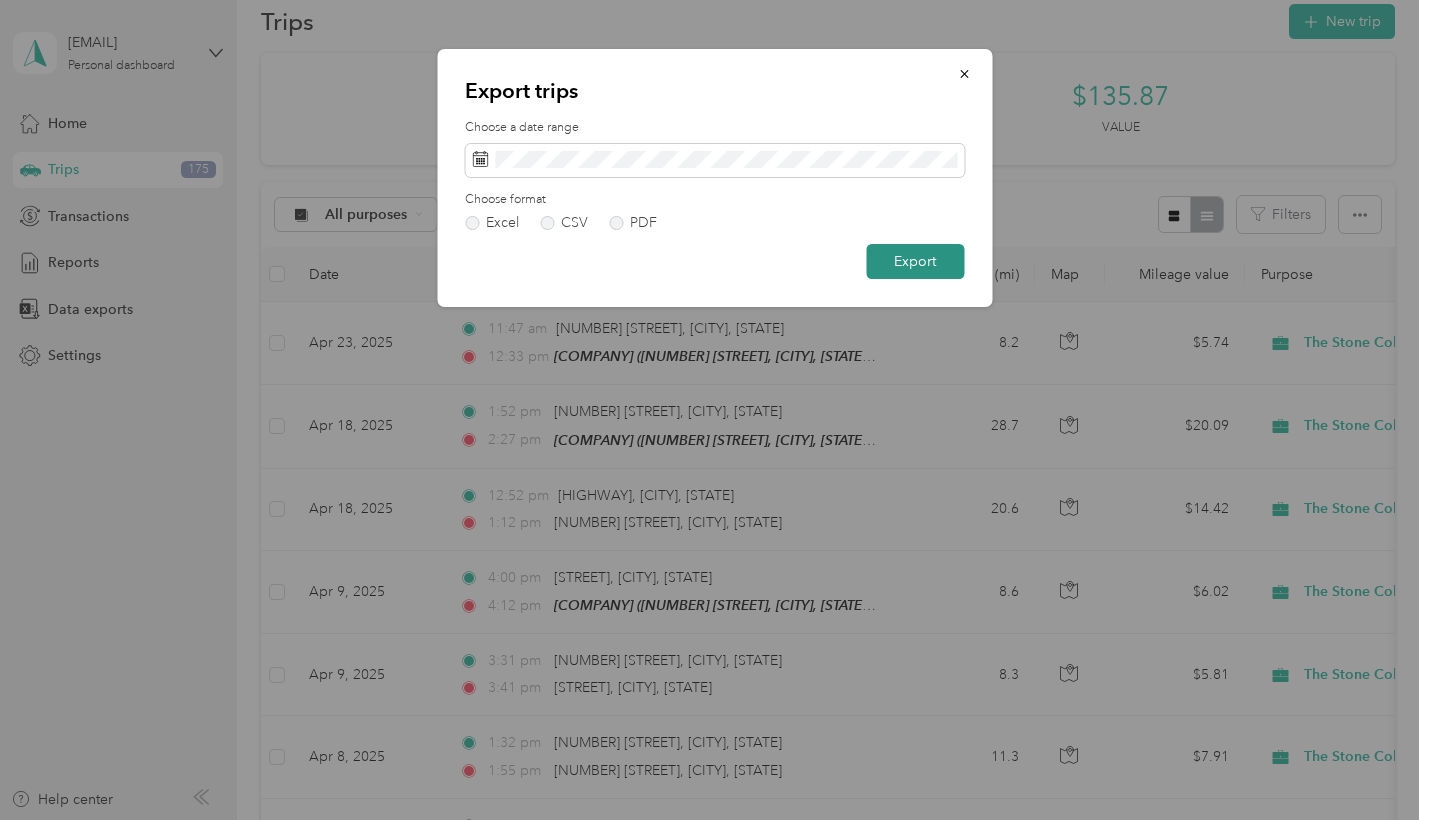 click on "Export" at bounding box center (915, 261) 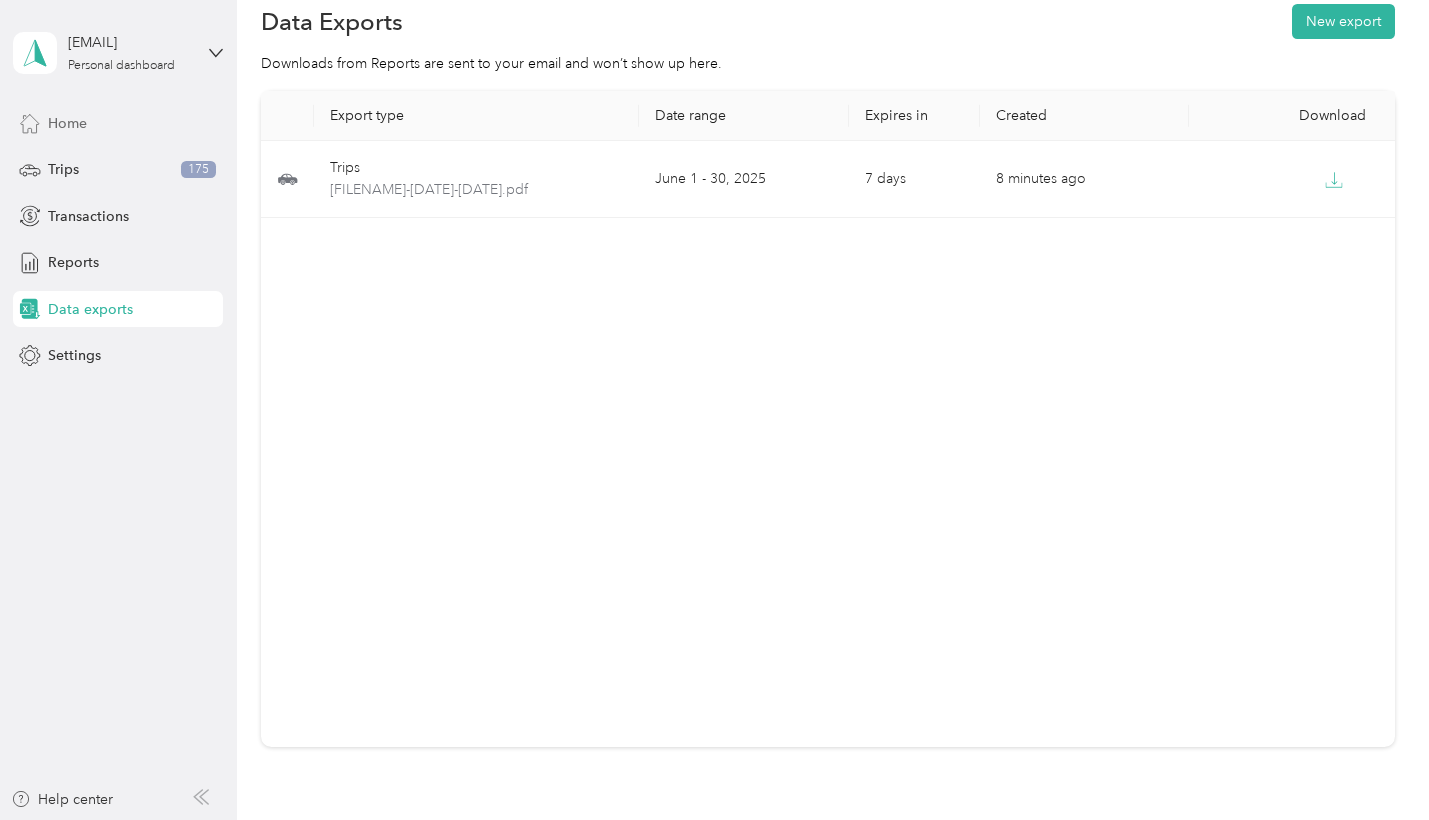 click on "Home" at bounding box center (67, 123) 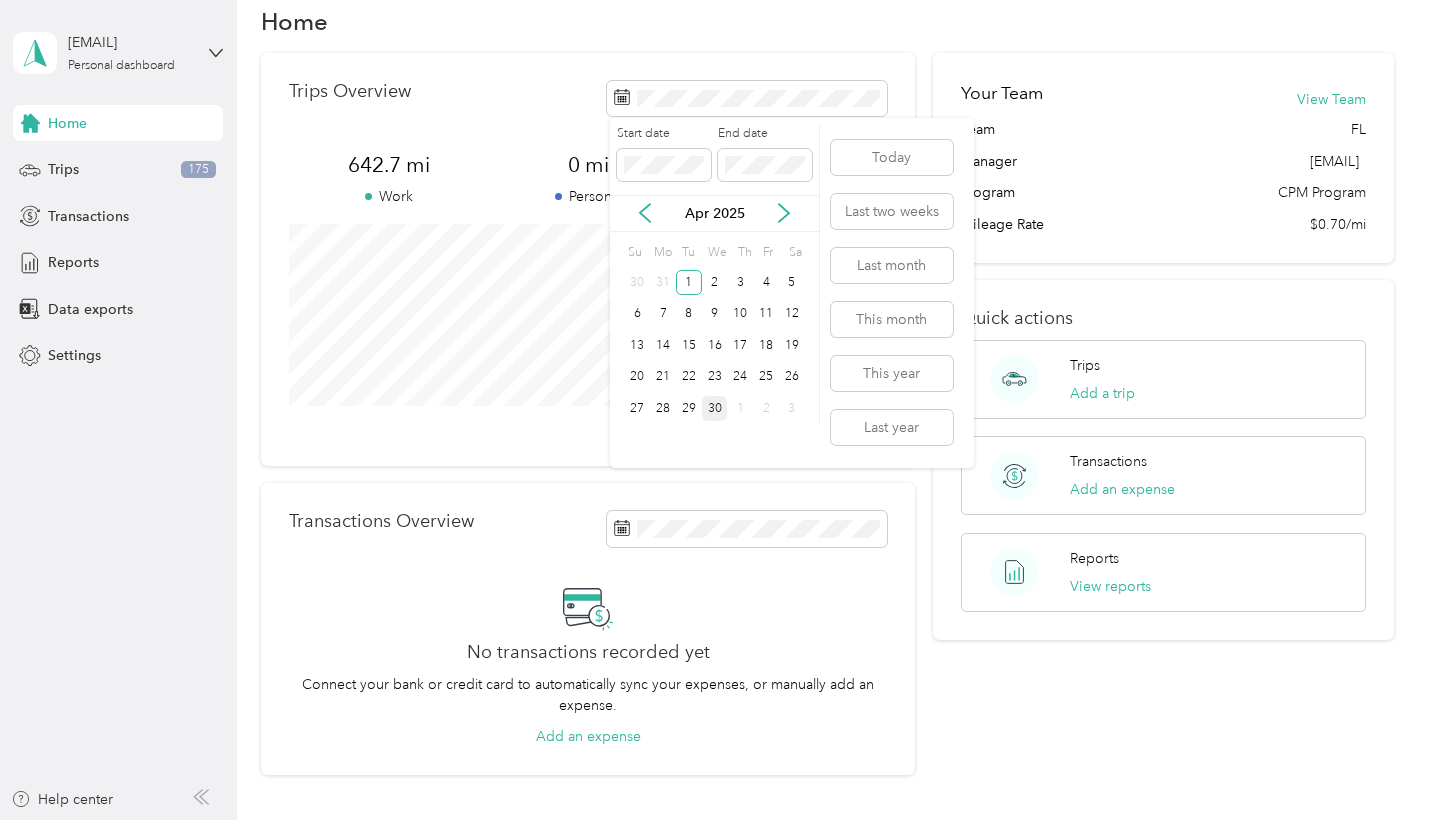 click on "30" at bounding box center (715, 408) 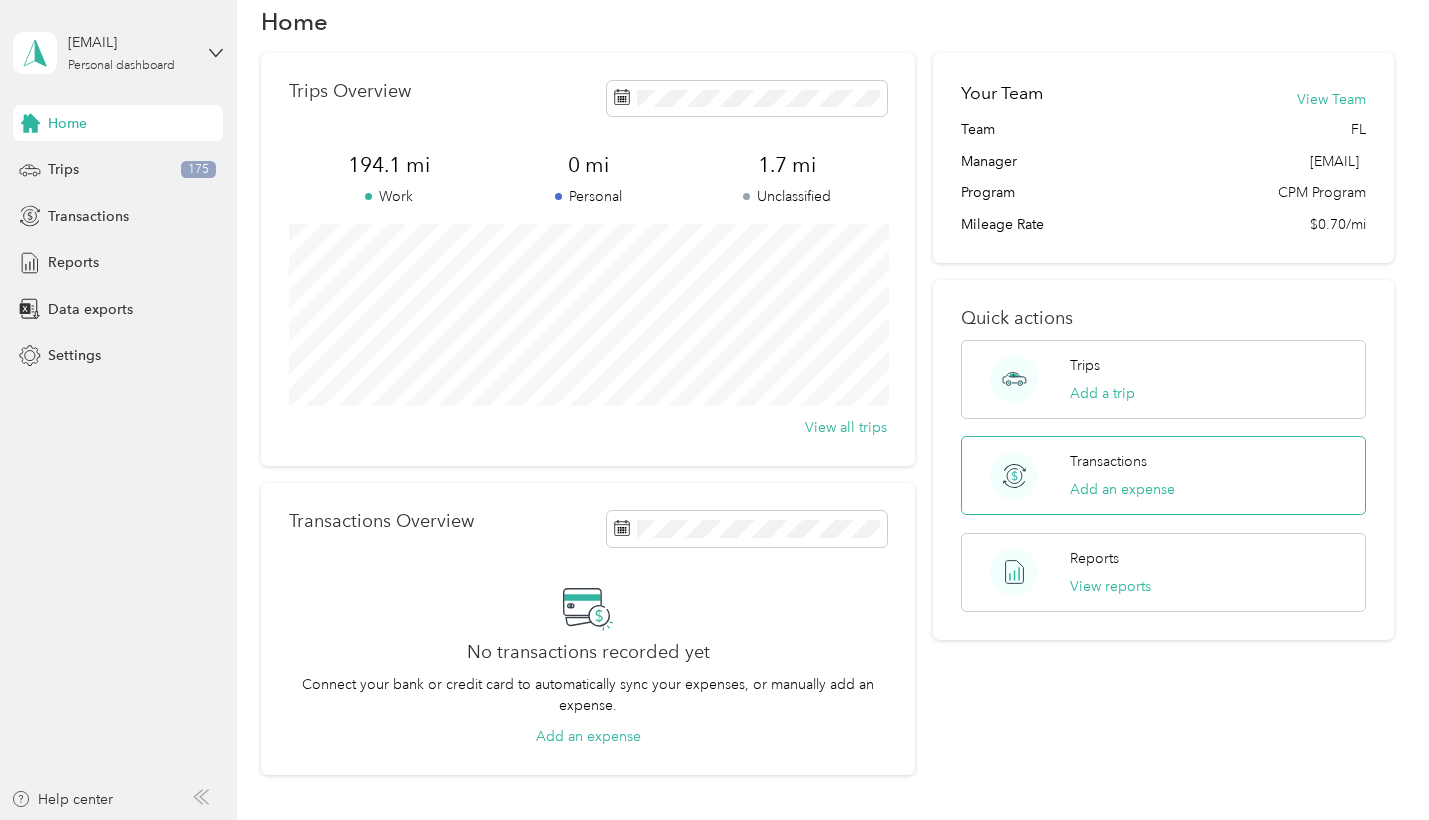 scroll, scrollTop: 0, scrollLeft: 0, axis: both 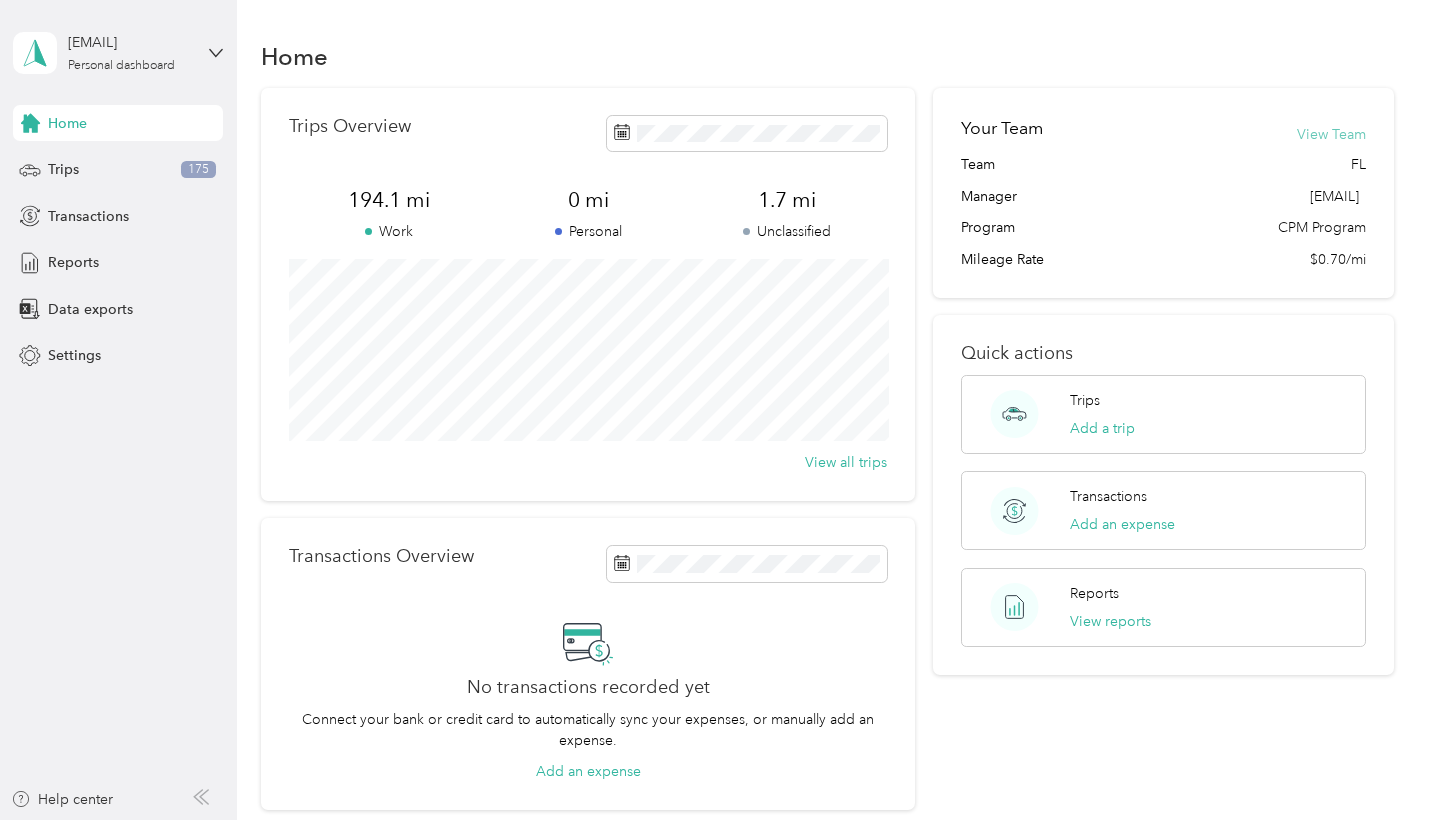 click on "View Team" at bounding box center [1331, 134] 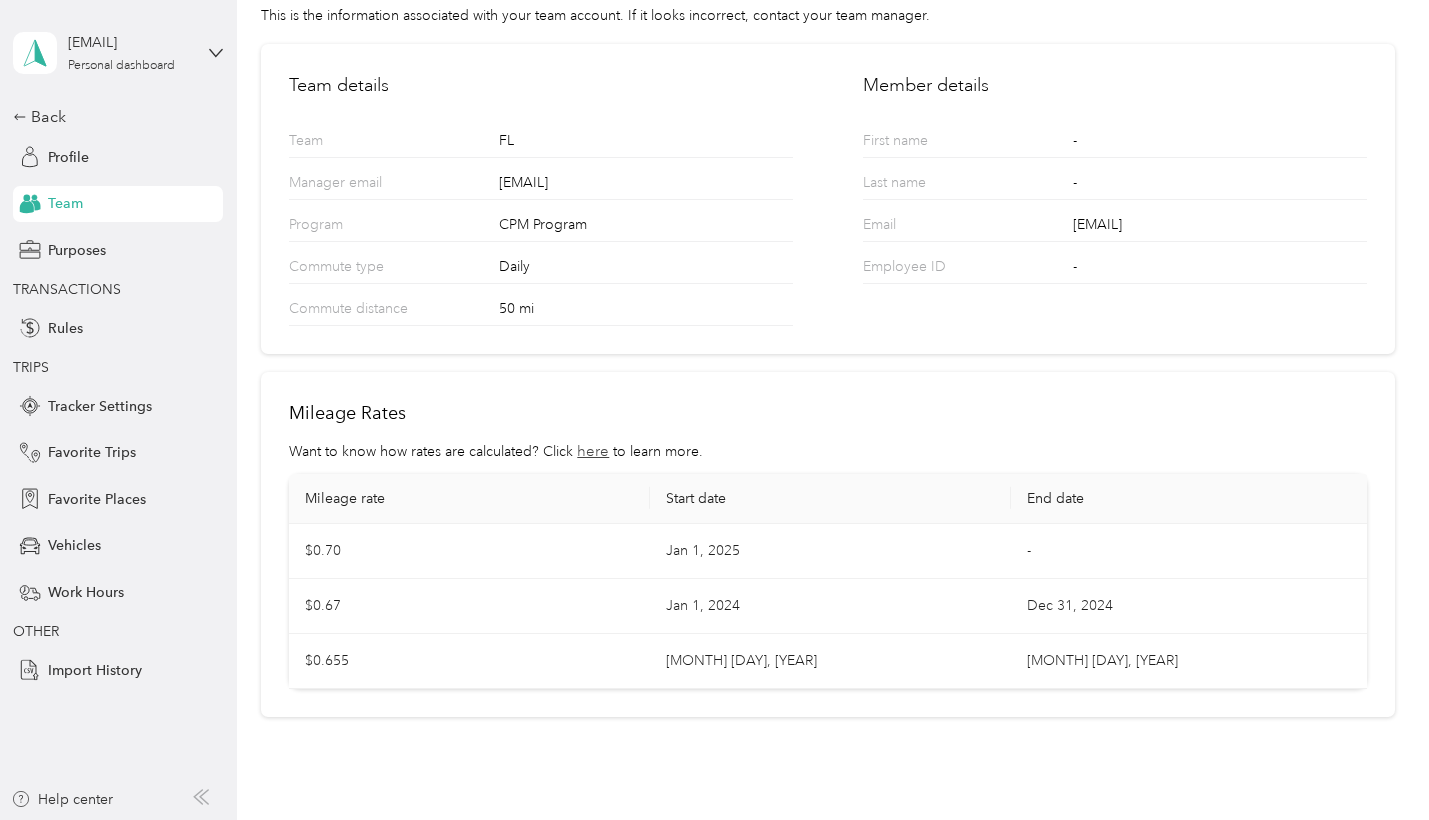 scroll, scrollTop: 0, scrollLeft: 0, axis: both 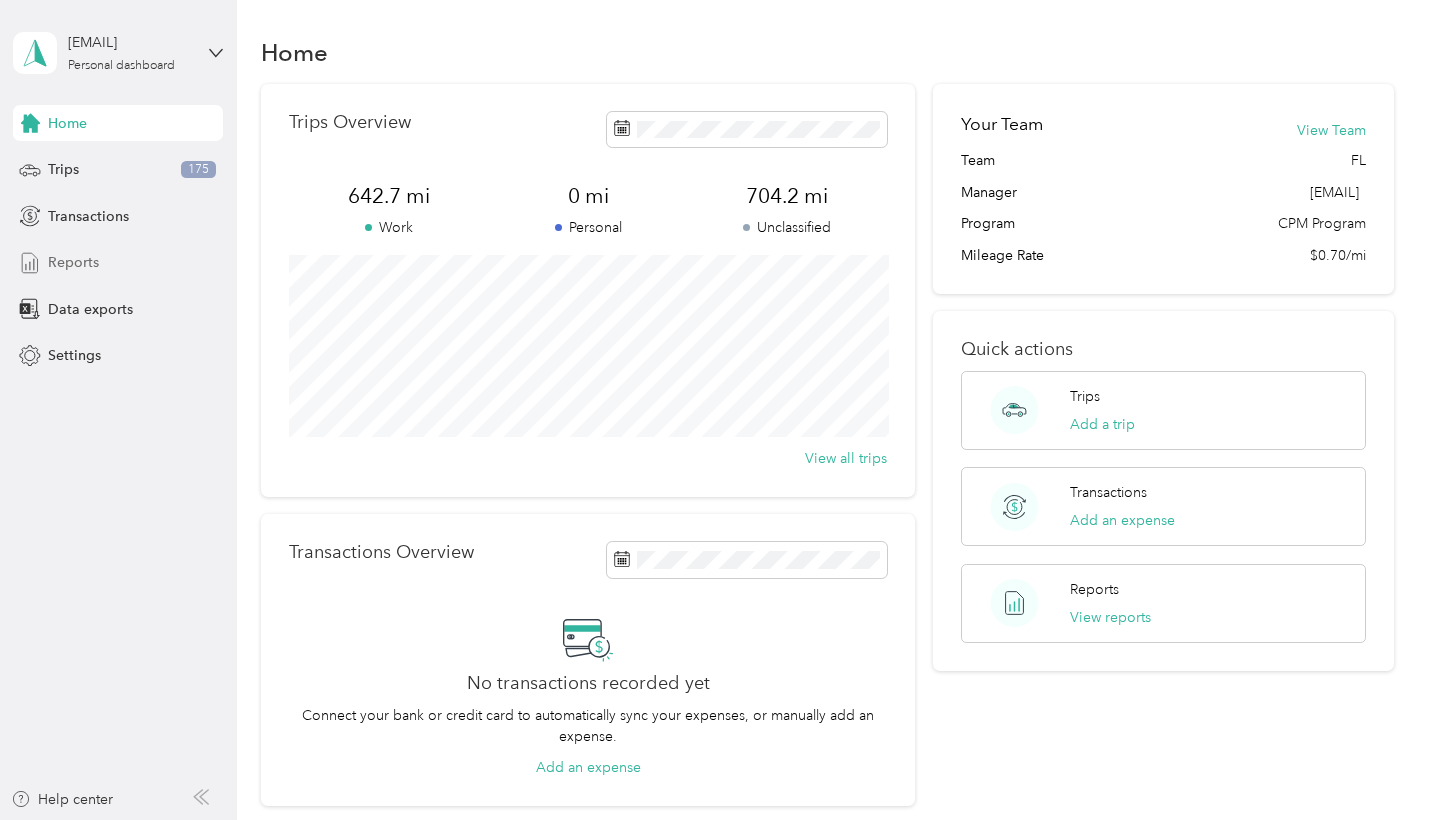 click on "Reports" at bounding box center (73, 262) 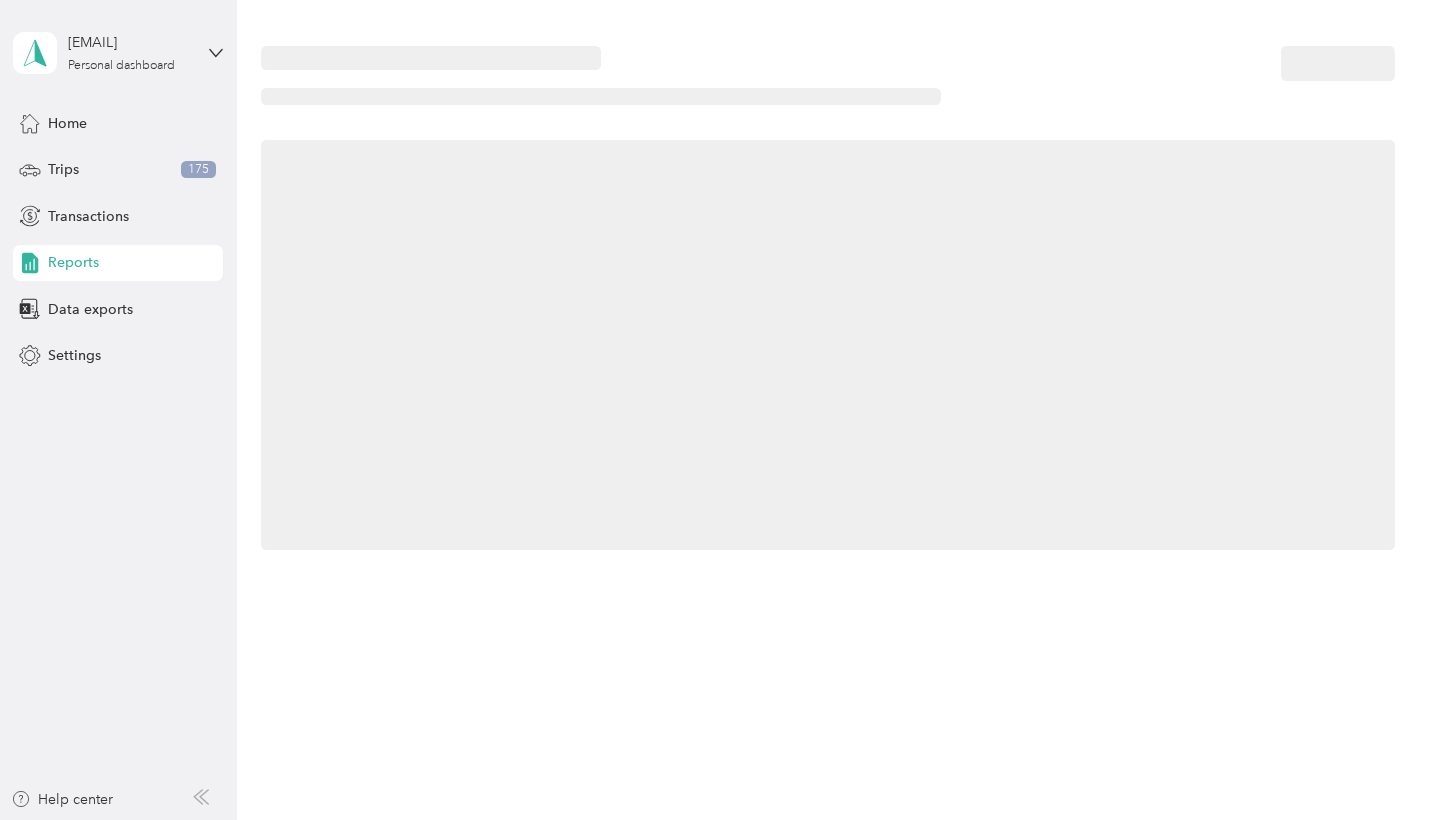 scroll, scrollTop: 0, scrollLeft: 0, axis: both 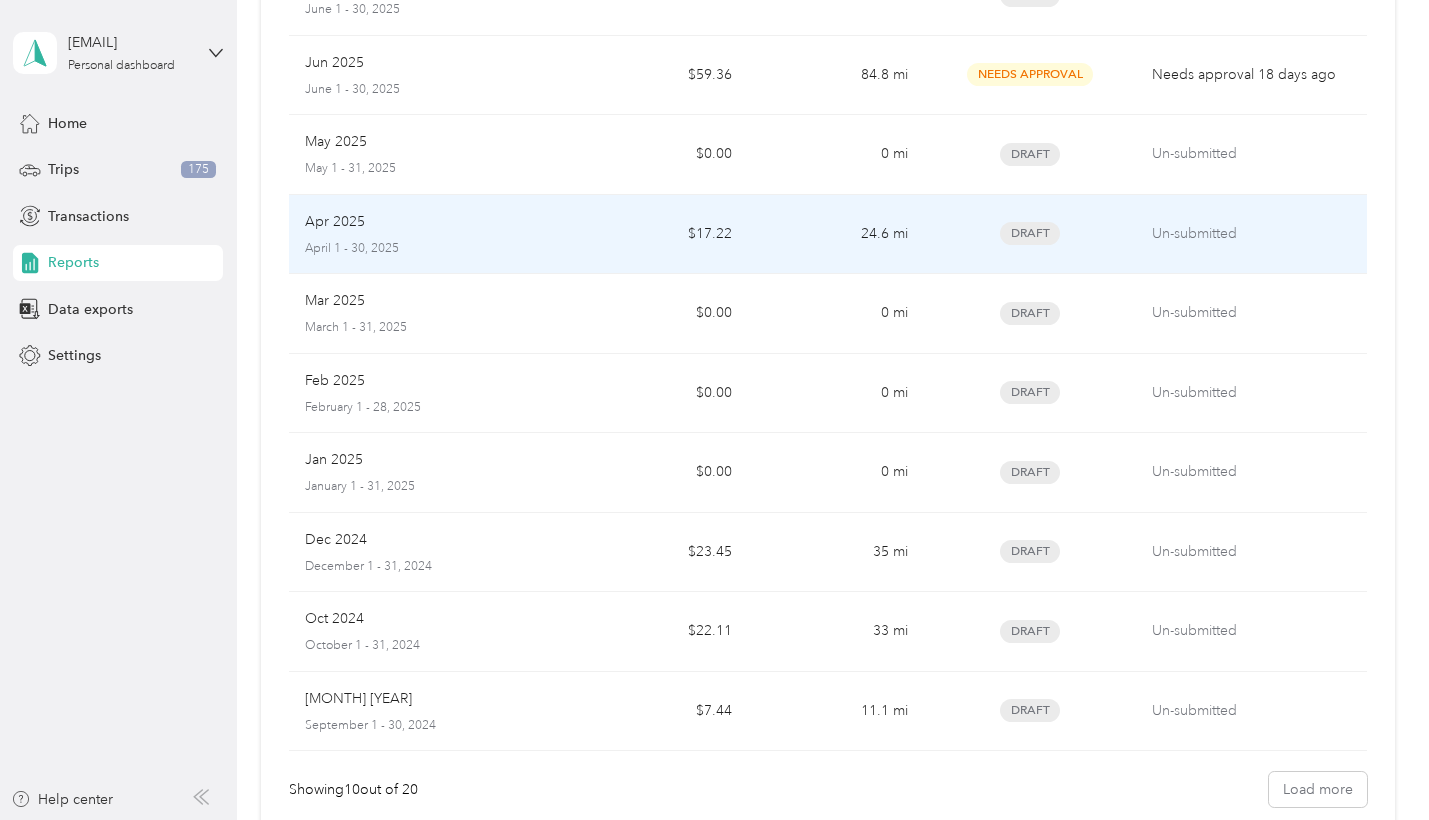 click on "$17.22" at bounding box center [660, 235] 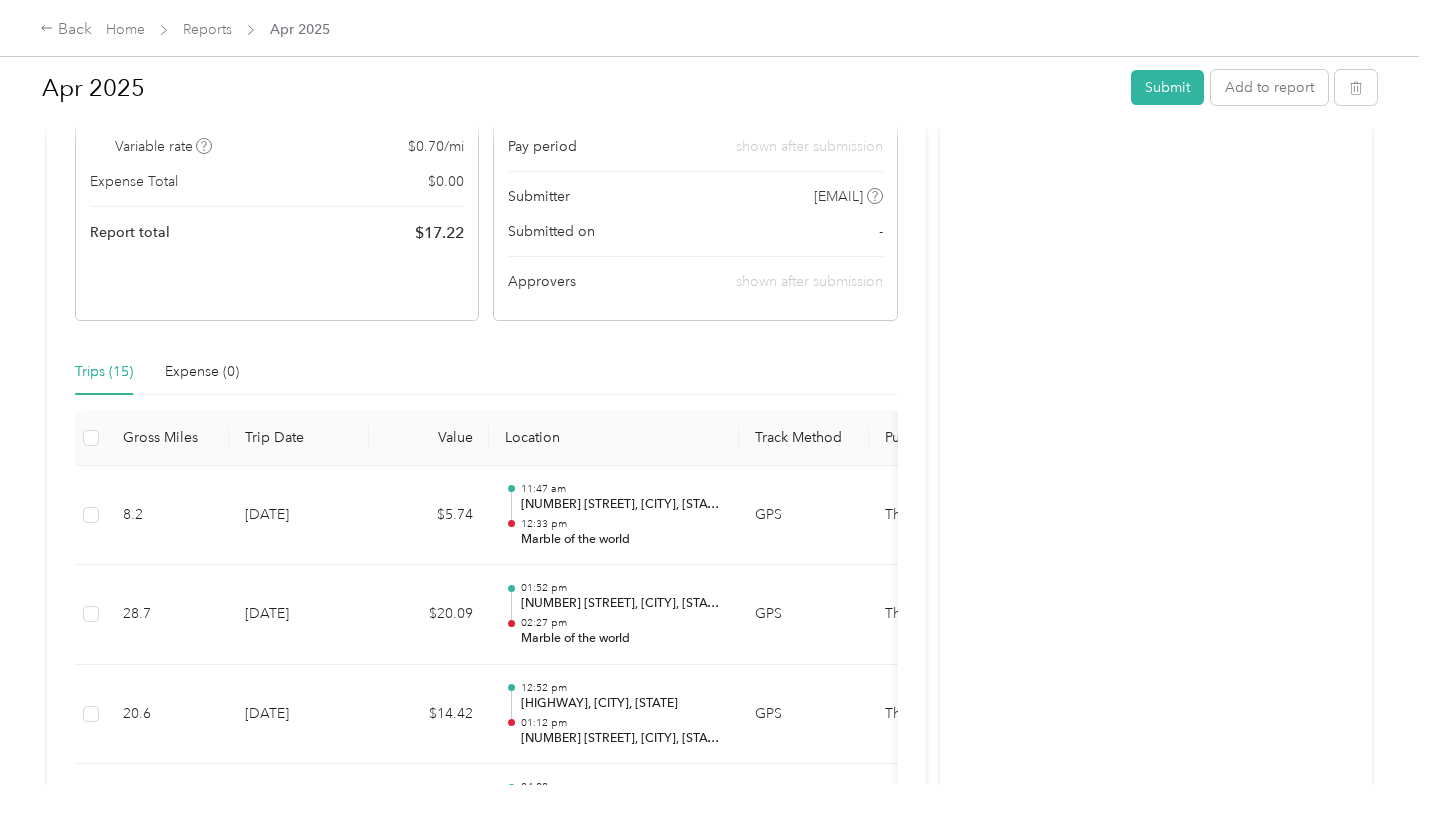 scroll, scrollTop: 0, scrollLeft: 0, axis: both 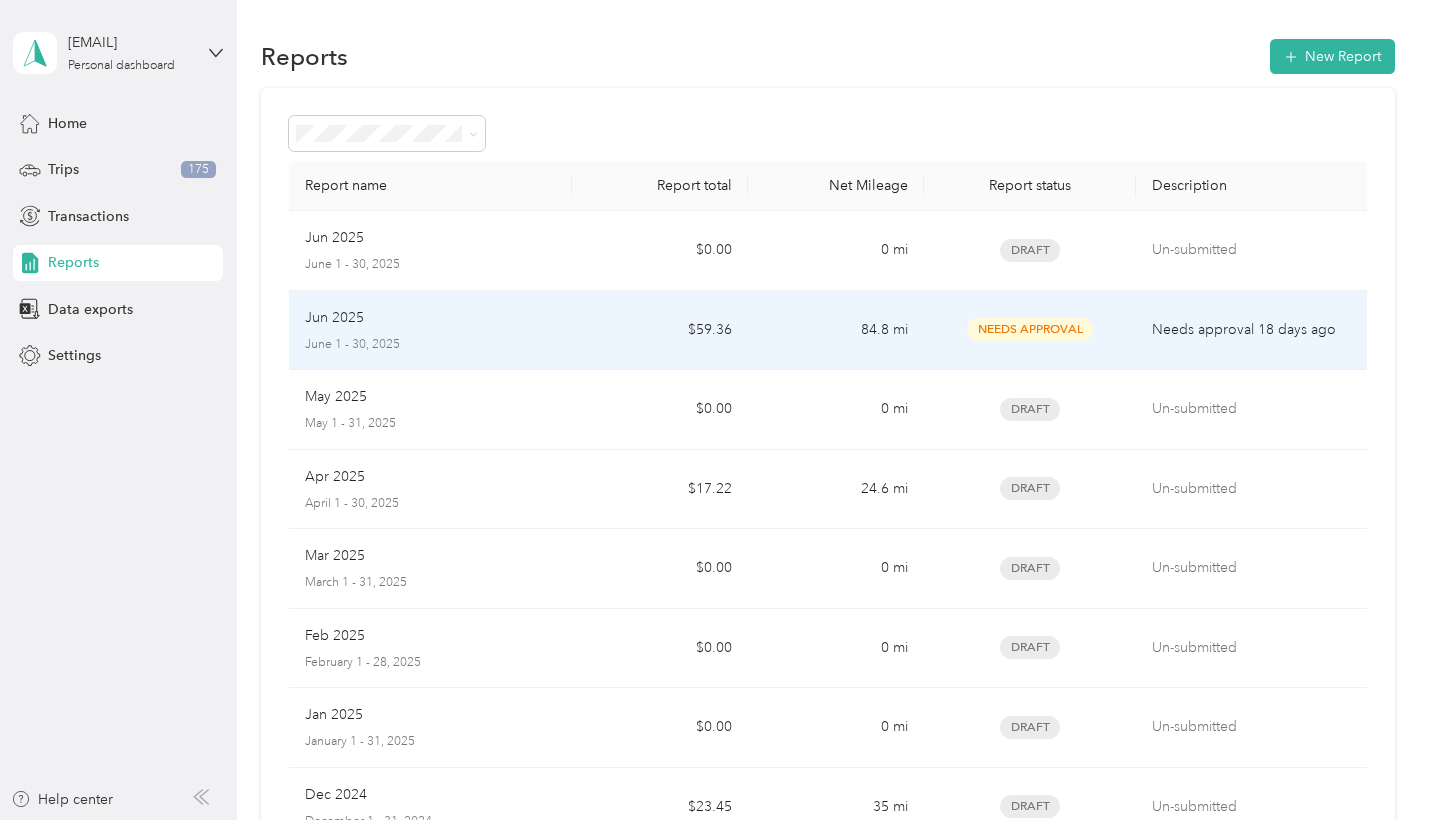 click on "Jun 2025" at bounding box center (334, 318) 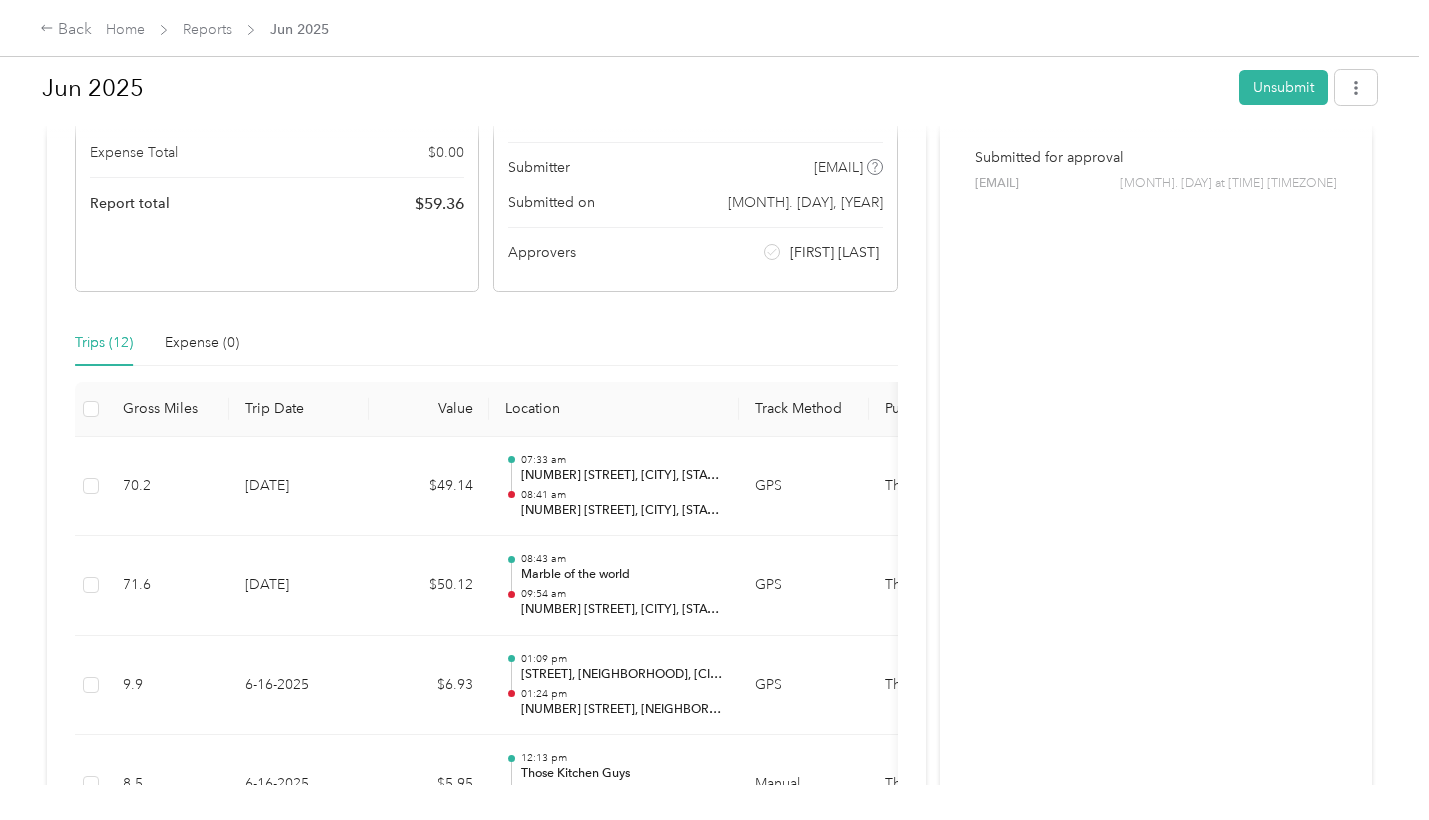 scroll, scrollTop: 0, scrollLeft: 0, axis: both 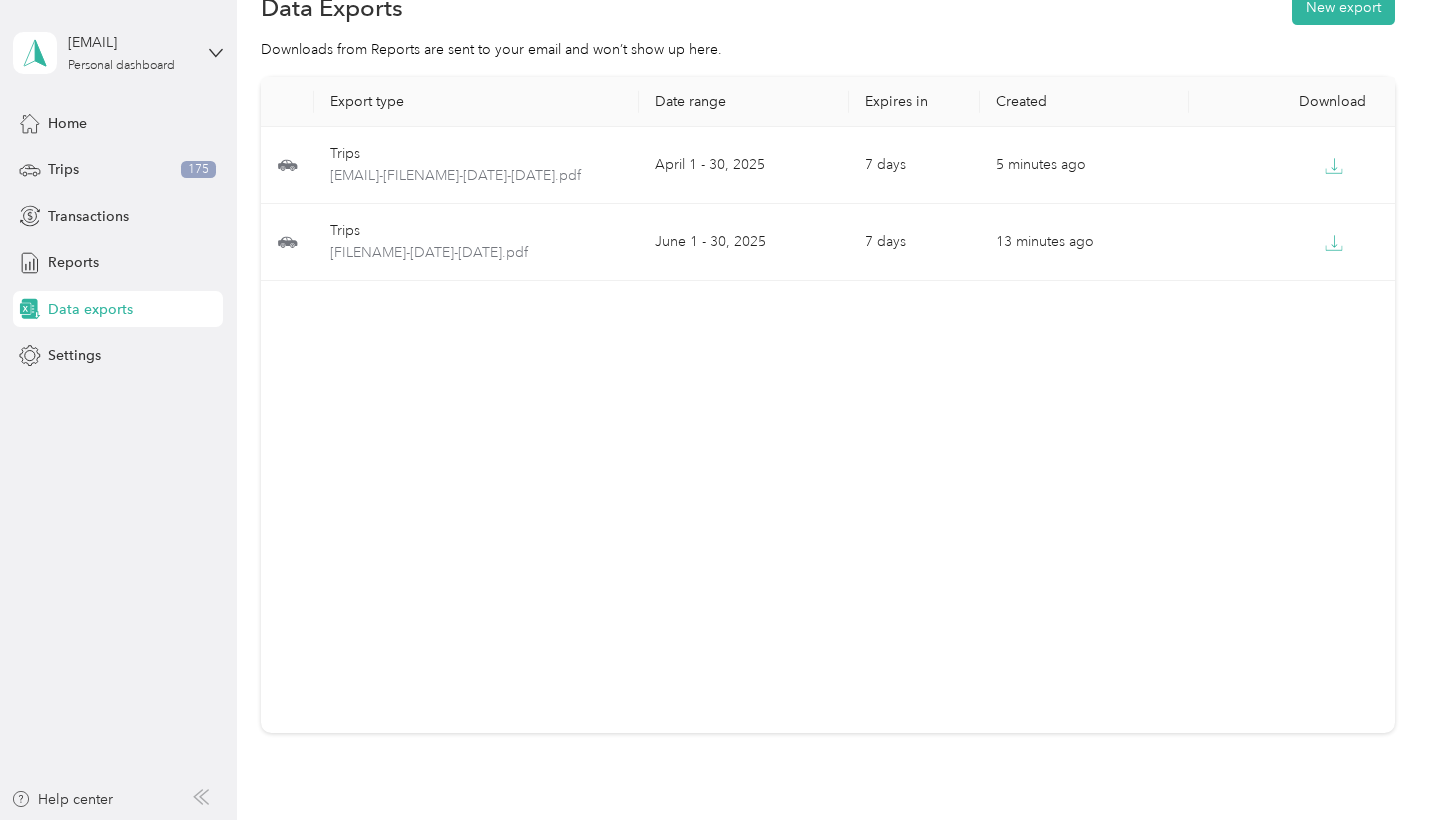 click on "[FILENAME]-[DATE]-[DATE].pdf [DATE] [DATE] [DATE]" at bounding box center [709, 410] 